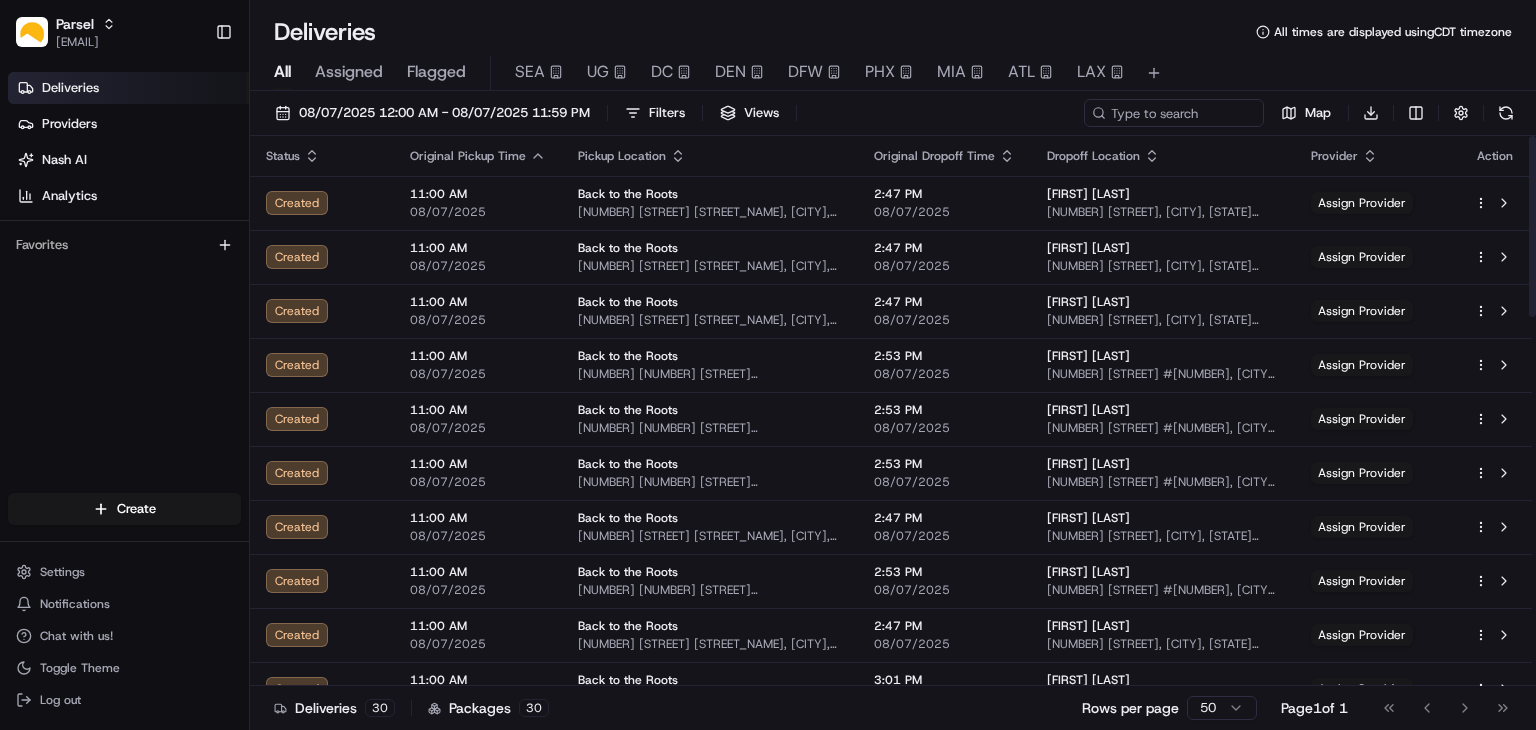scroll, scrollTop: 0, scrollLeft: 0, axis: both 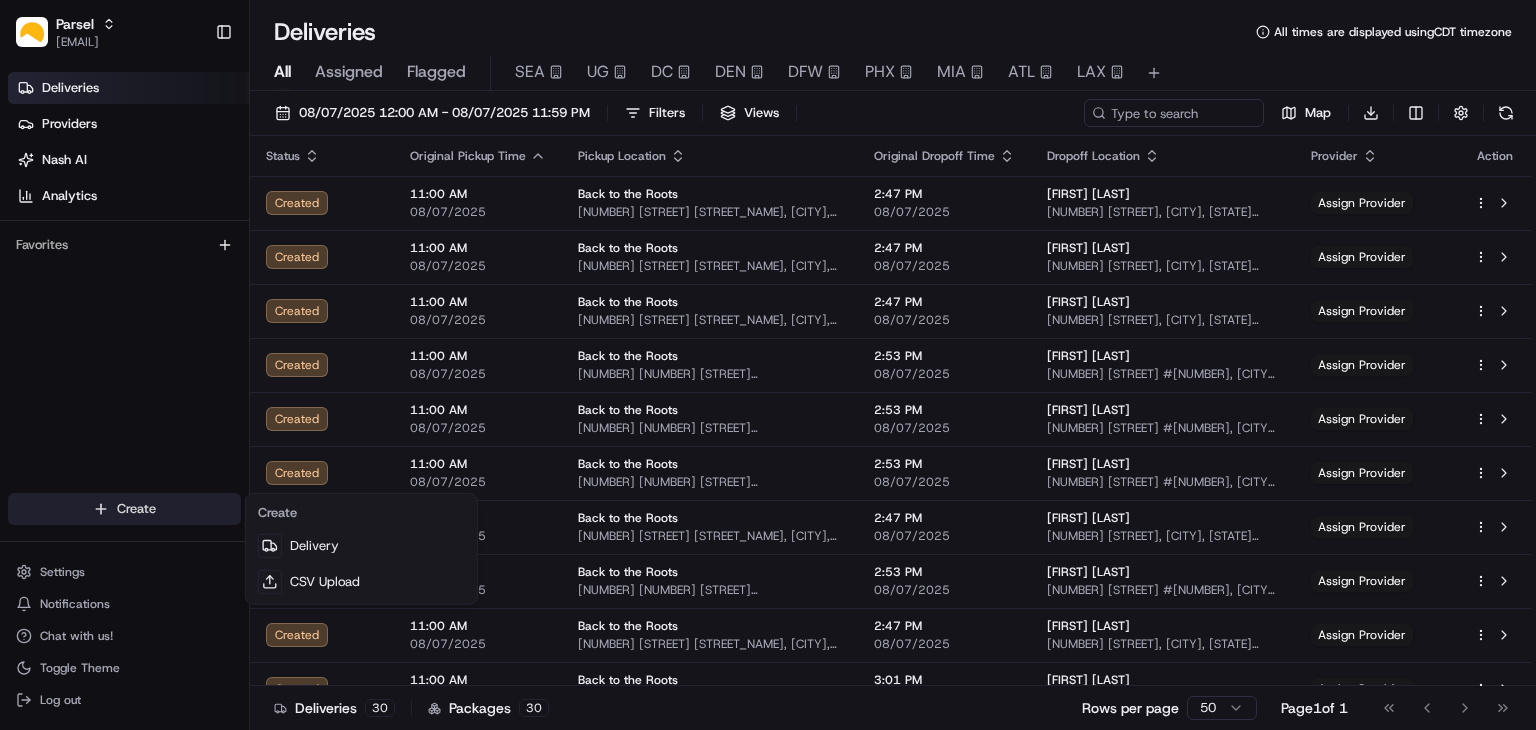 click on "Parsel [EMAIL] Toggle Sidebar Deliveries Providers Nash AI Analytics Favorites Main Menu Members & Organization Organization Users Roles Preferences Customization Tracking Orchestration Automations Dispatch Strategy Locations Pickup Locations Dropoff Locations Billing Billing Refund Requests Integrations Notification Triggers Webhooks API Keys Request Logs Create Settings Notifications Chat with us! Toggle Theme Log out Deliveries All times are displayed using CDT timezone All Assigned Flagged SEA UG DC DEN DFW PHX MIA ATL LAX 08/07/2025 12:00 AM - 08/07/2025 11:59 PM Filters Views Map Download Status Original Pickup Time Pickup Location Original Dropoff Time Dropoff Location Provider Action Created 11:00 AM 08/07/2025 Back to the Roots 1314 Chattahoochee Ave NW, Atlanta, GA 30318, USA 2:47 PM 08/07/2025 [FIRST] [LAST] 69 Dorothy Ln, Lawrenceville, GA 30046, USA Assign Provider Created 11:00 AM 08/07/2025 Back to the Roots 1314 Chattahoochee Ave NW, Atlanta, GA 30318, USA" at bounding box center [768, 365] 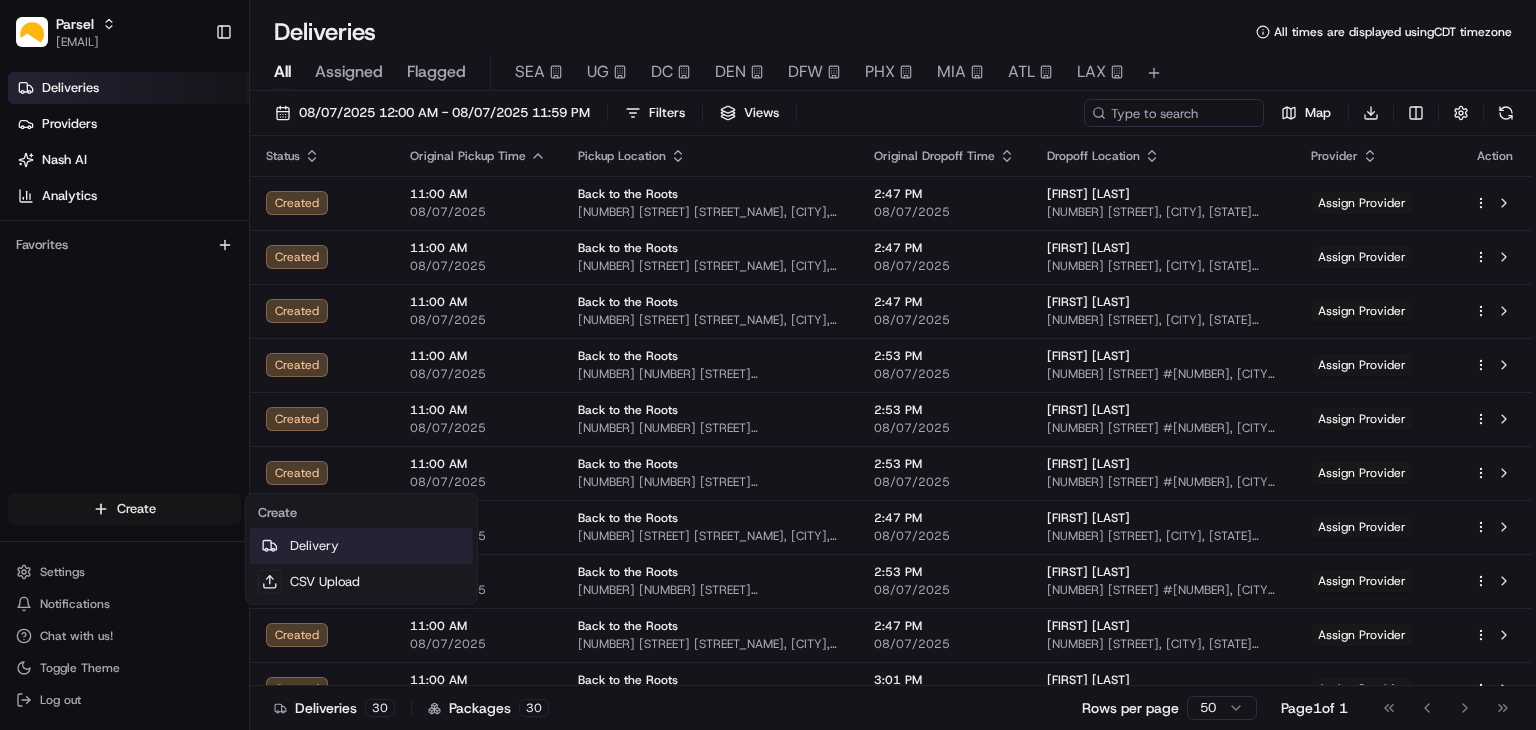 click on "Delivery" at bounding box center [361, 546] 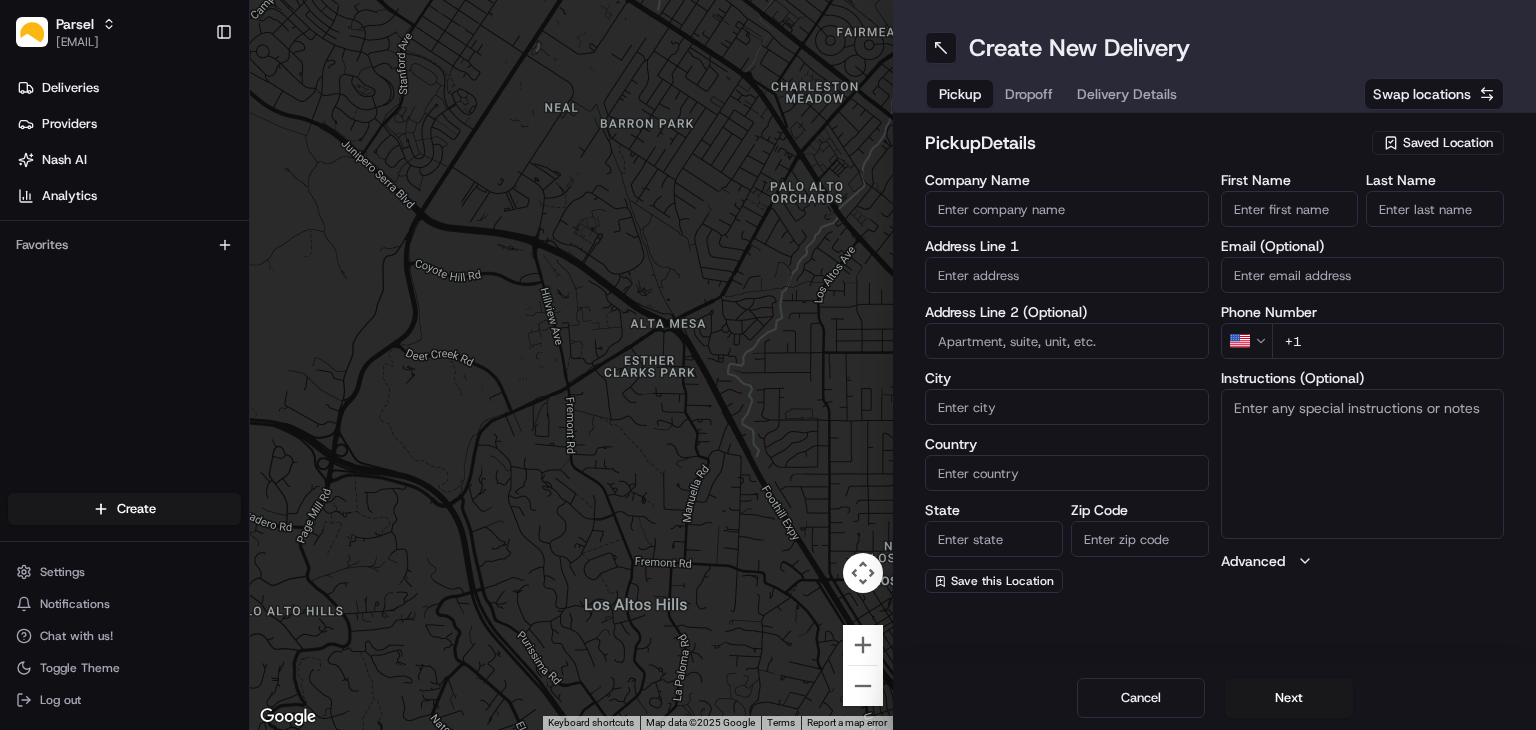 click on "Saved Location" at bounding box center [1438, 143] 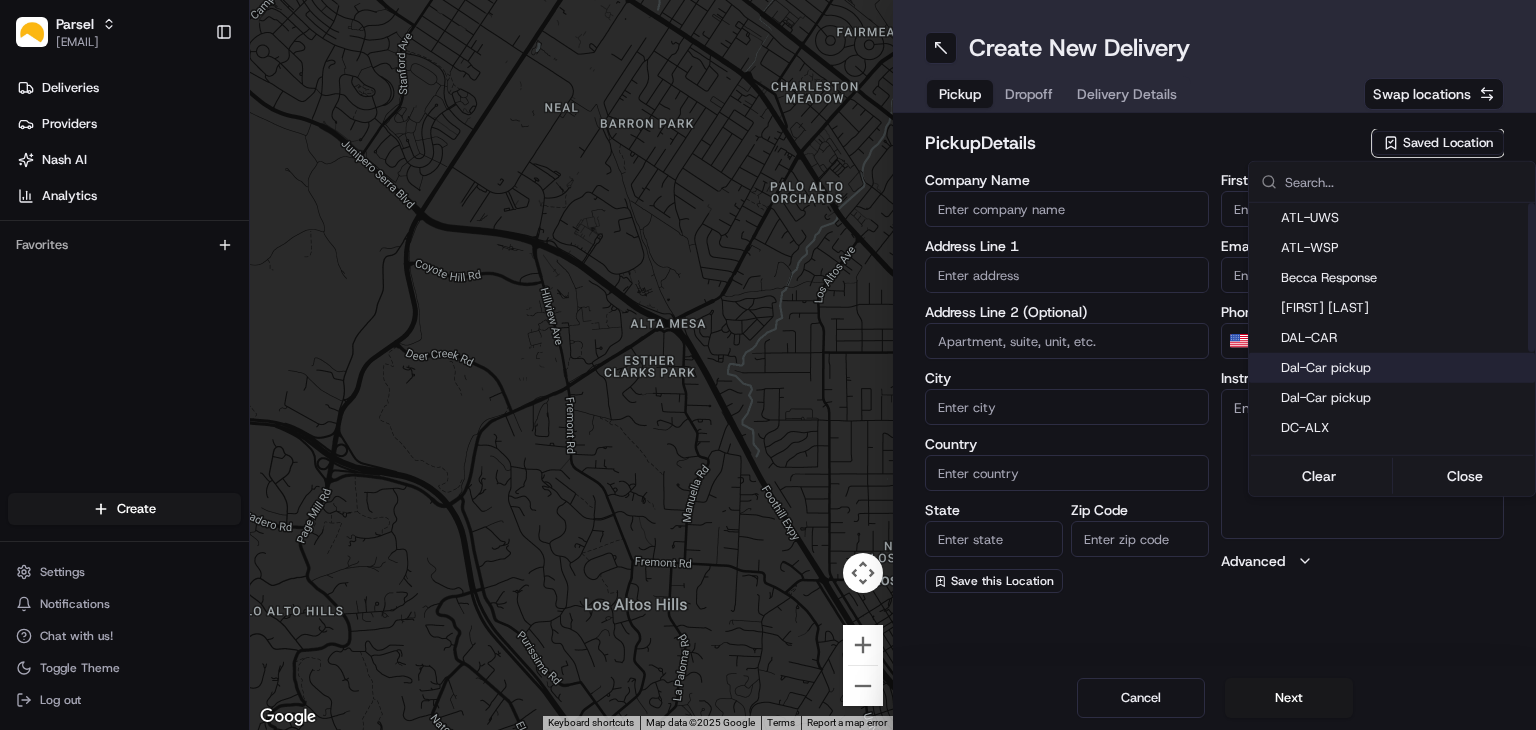 click on "Dal-Car pickup" at bounding box center [1404, 368] 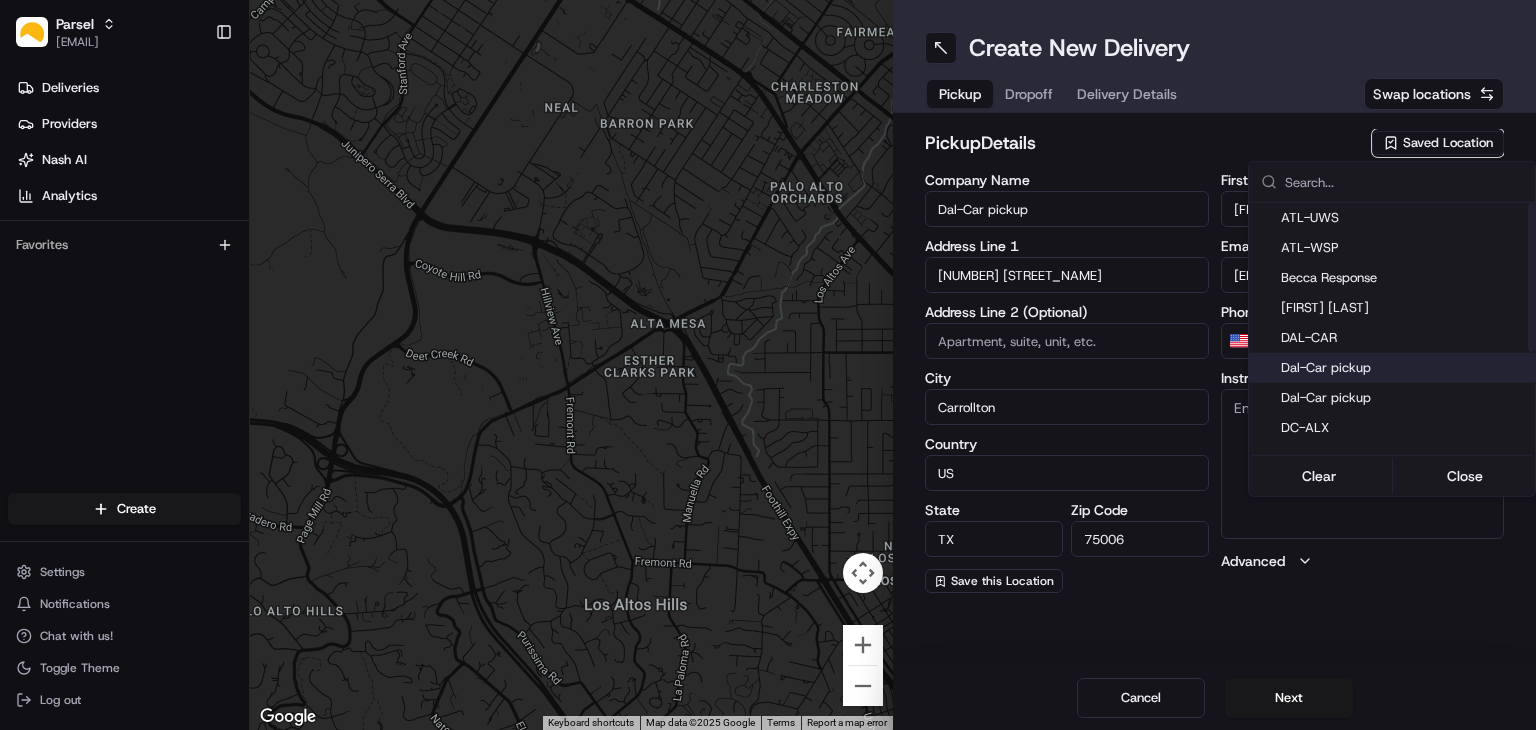 type on "[PHONE]" 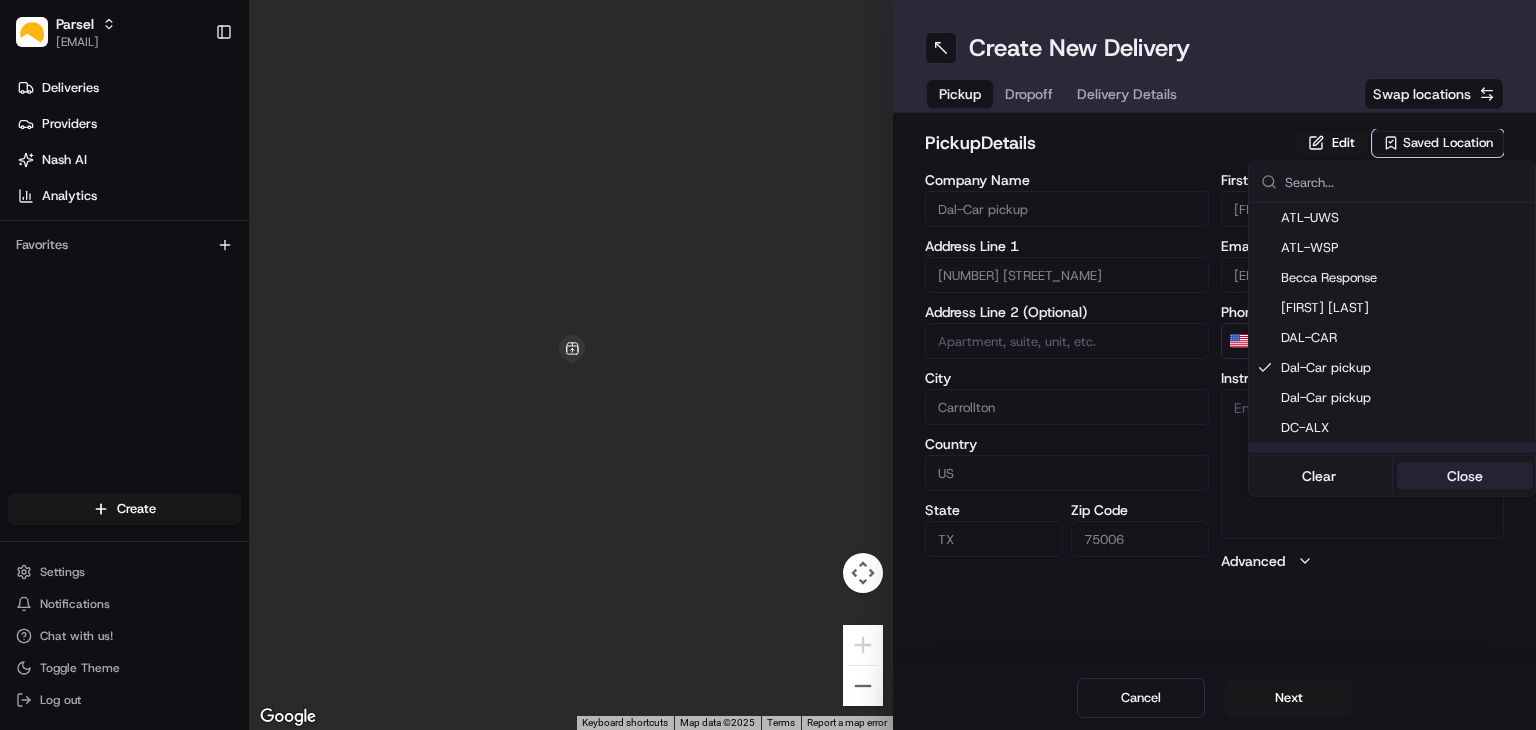 click on "Close" at bounding box center [1465, 476] 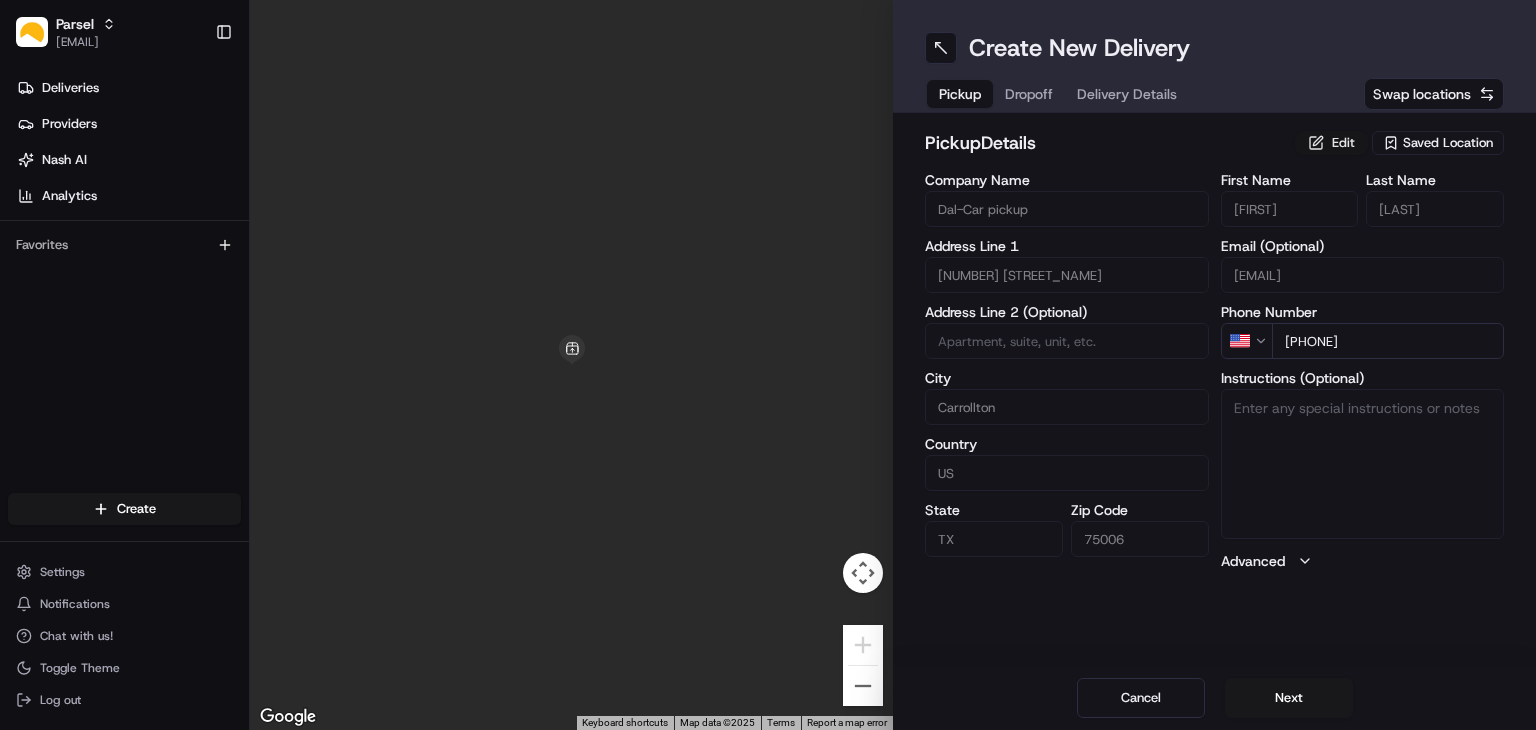 click on "Edit" at bounding box center [1331, 143] 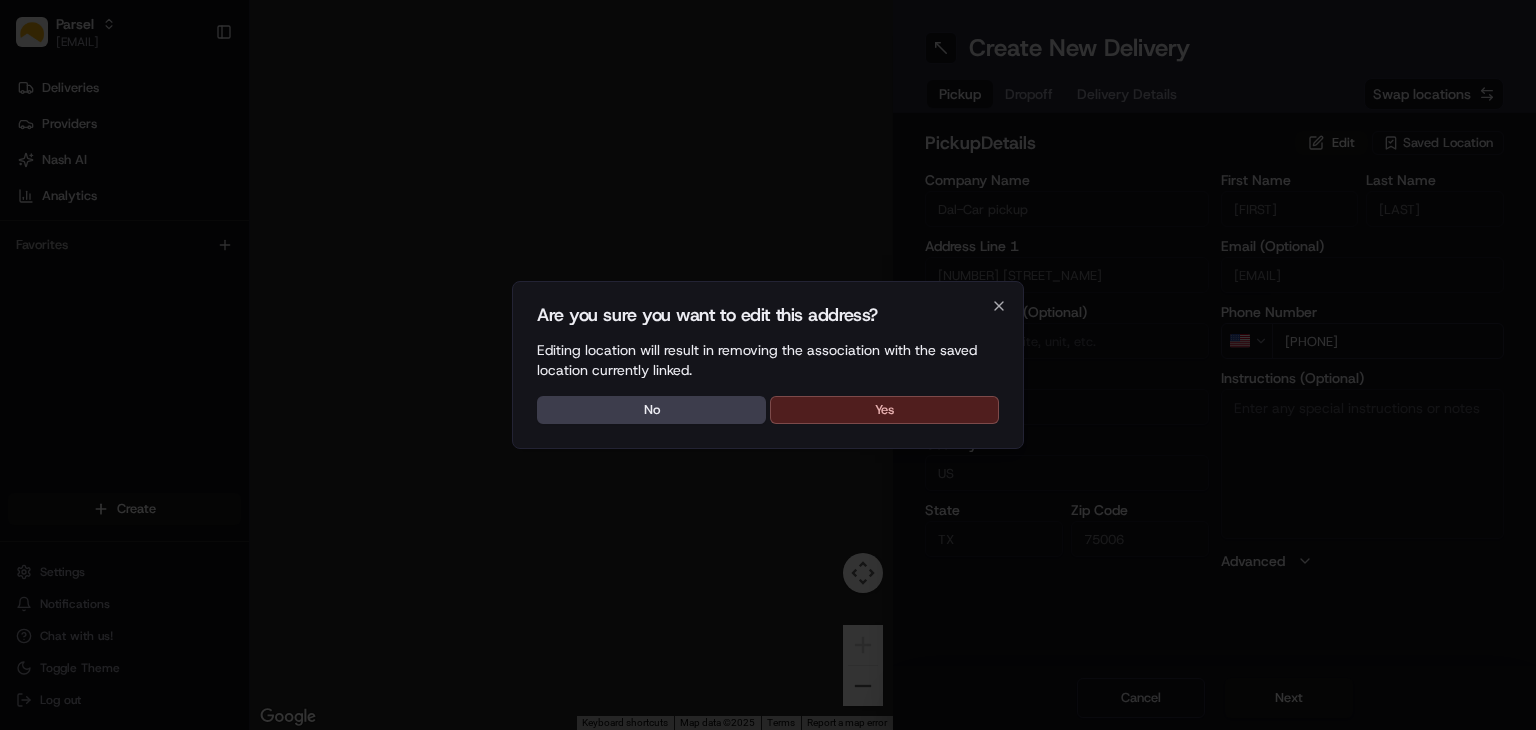 click on "Yes" at bounding box center (884, 410) 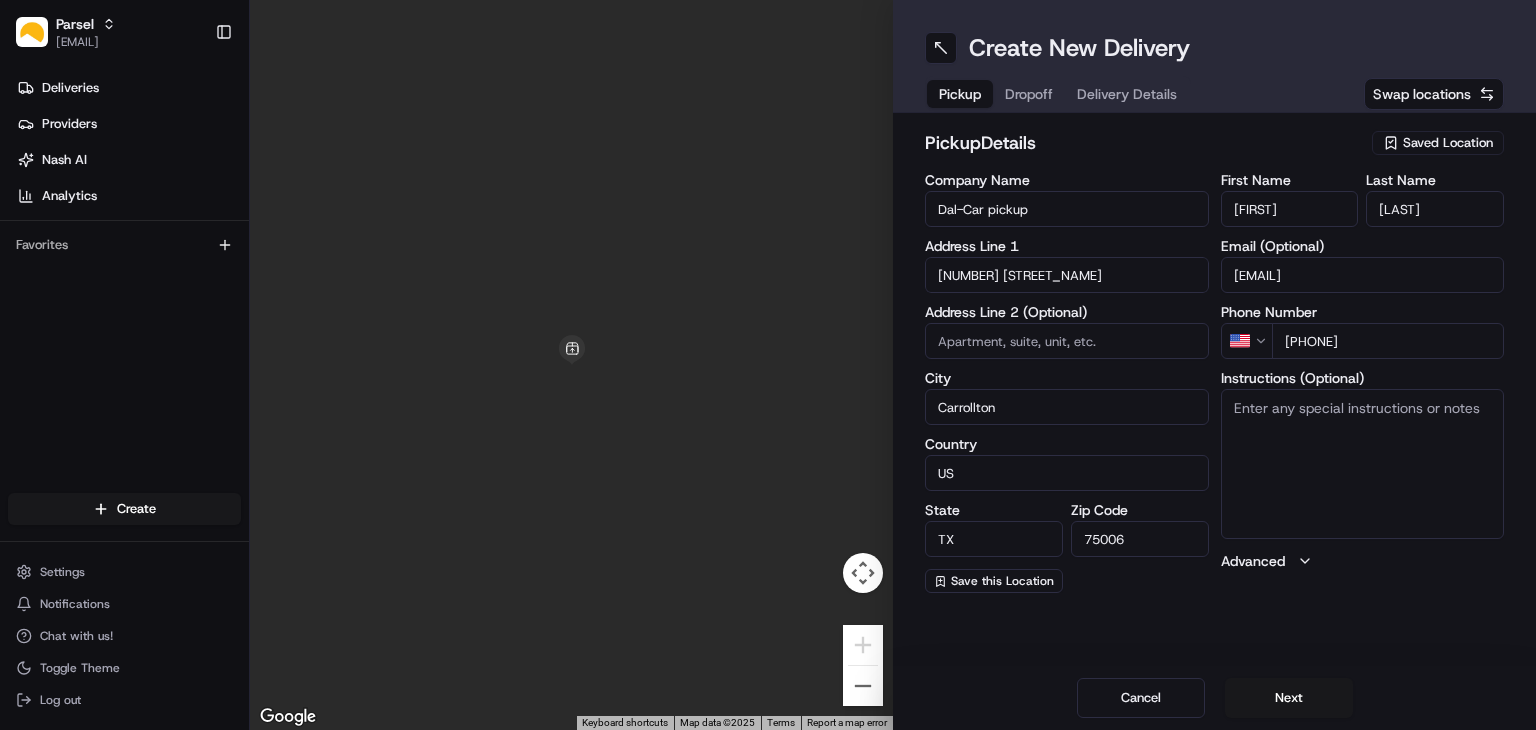 click on "Instructions (Optional)" at bounding box center (1363, 464) 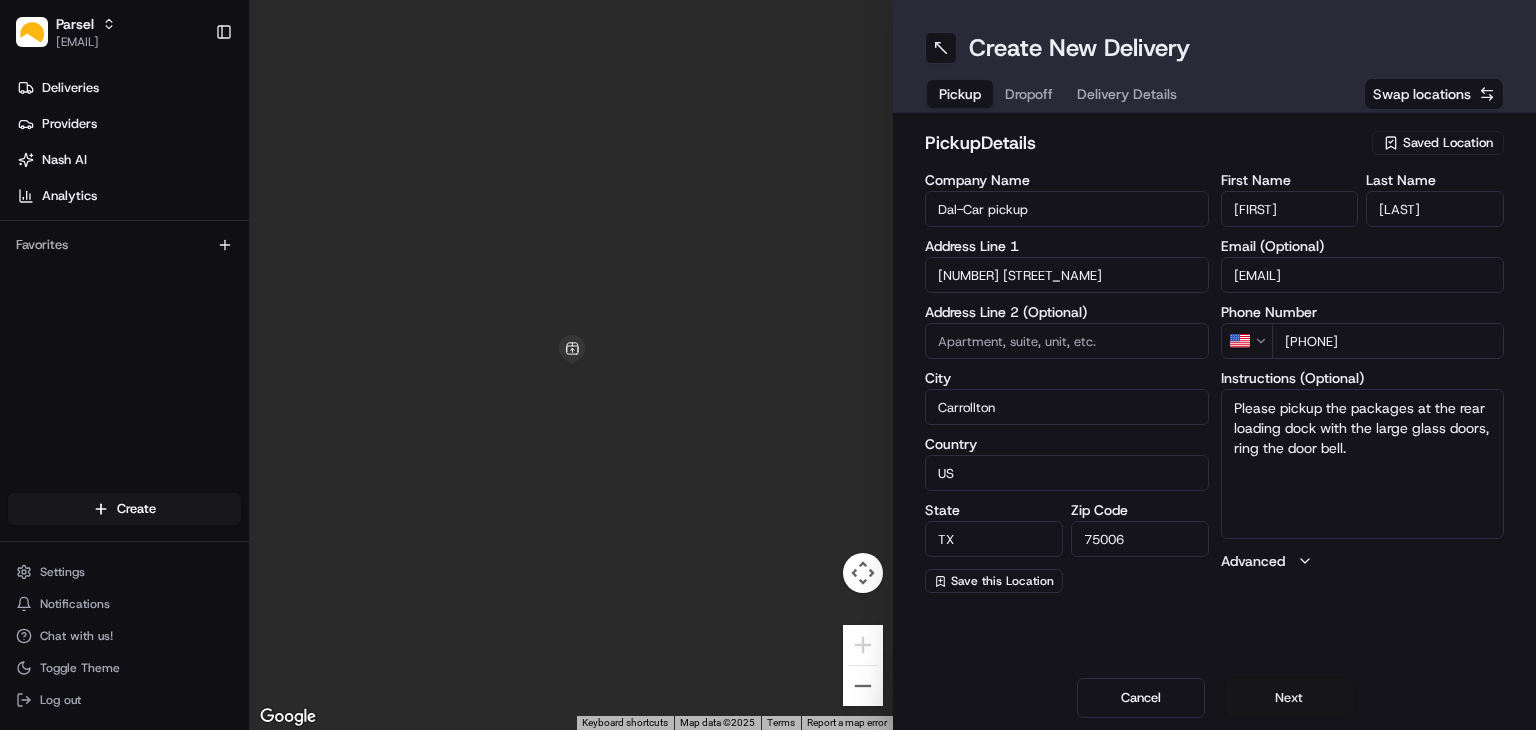 type on "Please pickup the packages at the rear loading dock with the large glass doors, ring the door bell." 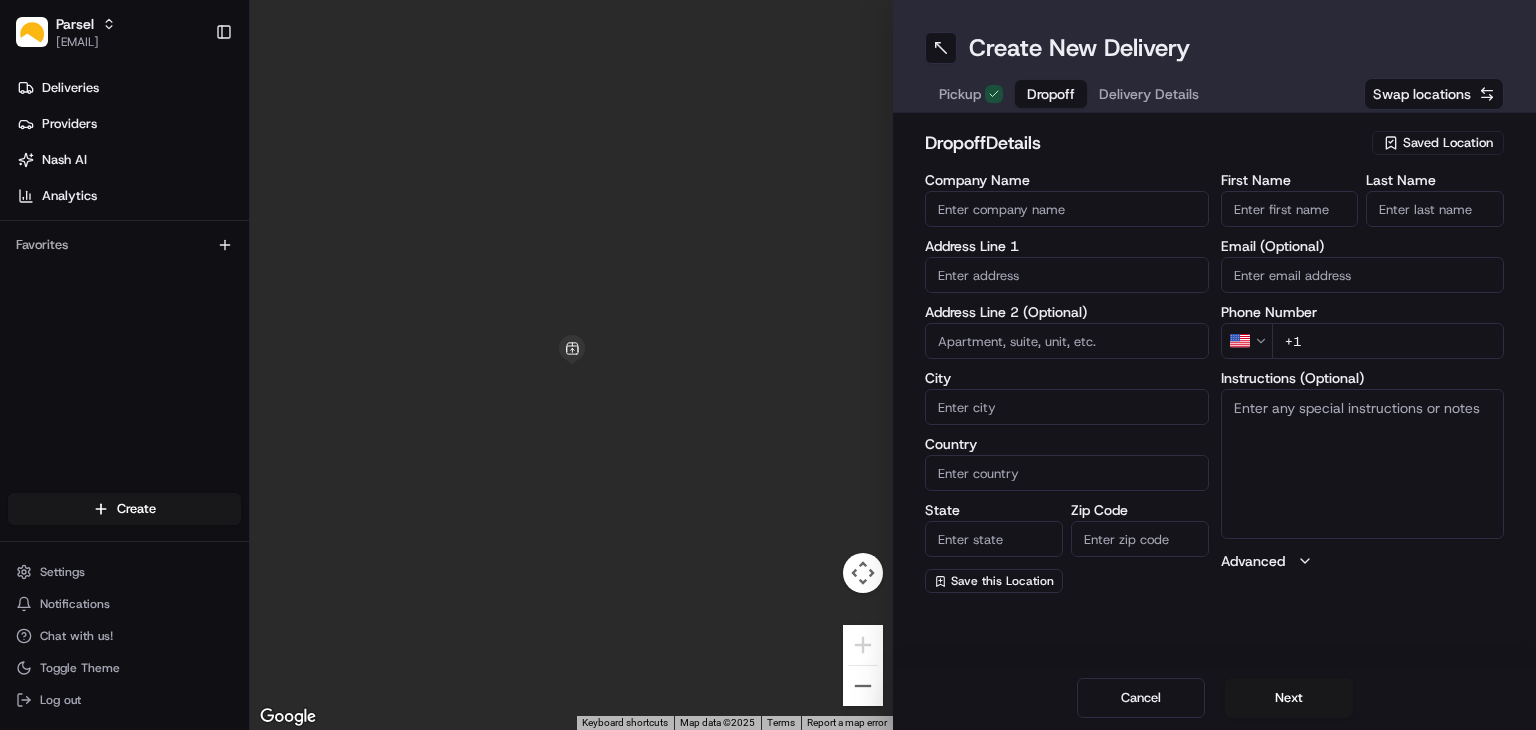 click on "Saved Location" at bounding box center (1448, 143) 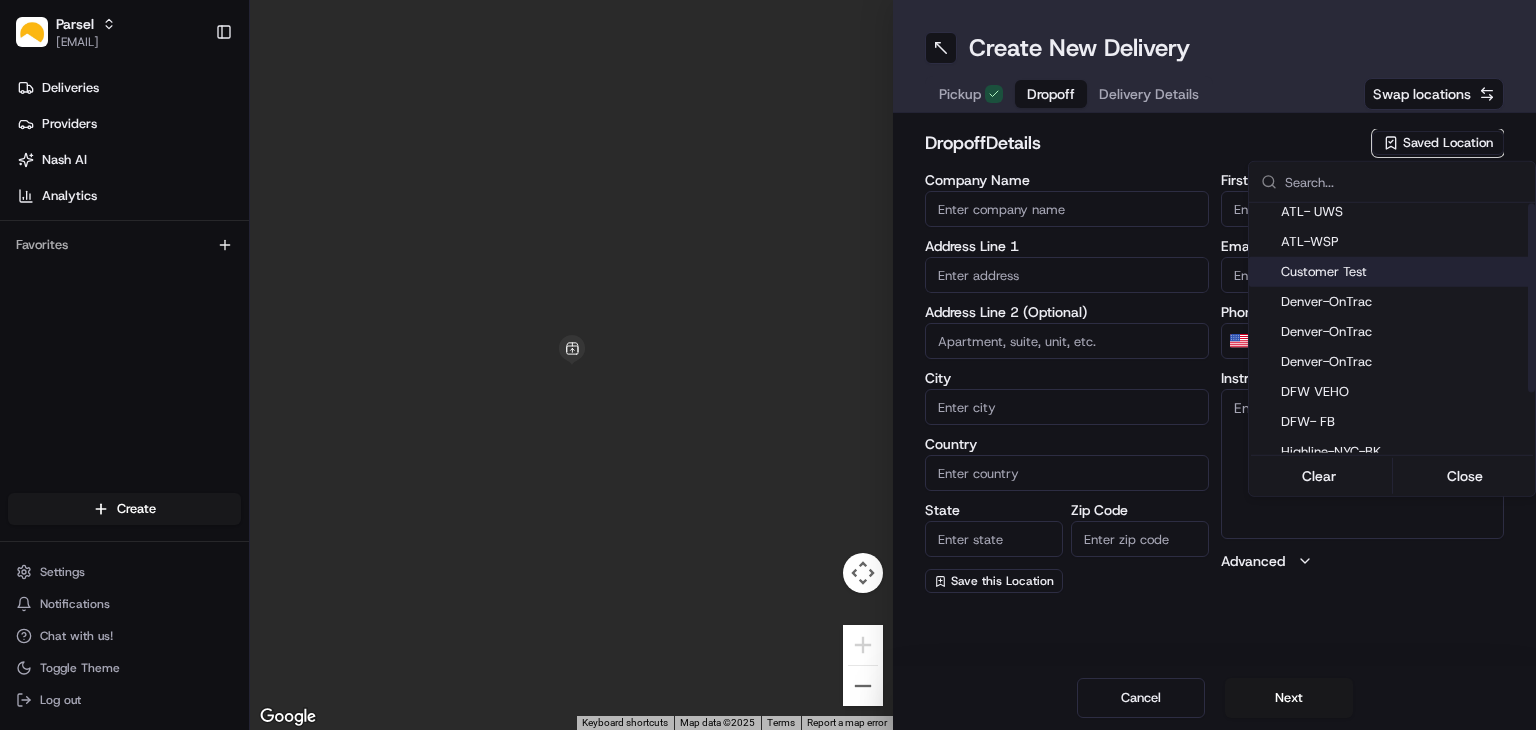scroll, scrollTop: 80, scrollLeft: 0, axis: vertical 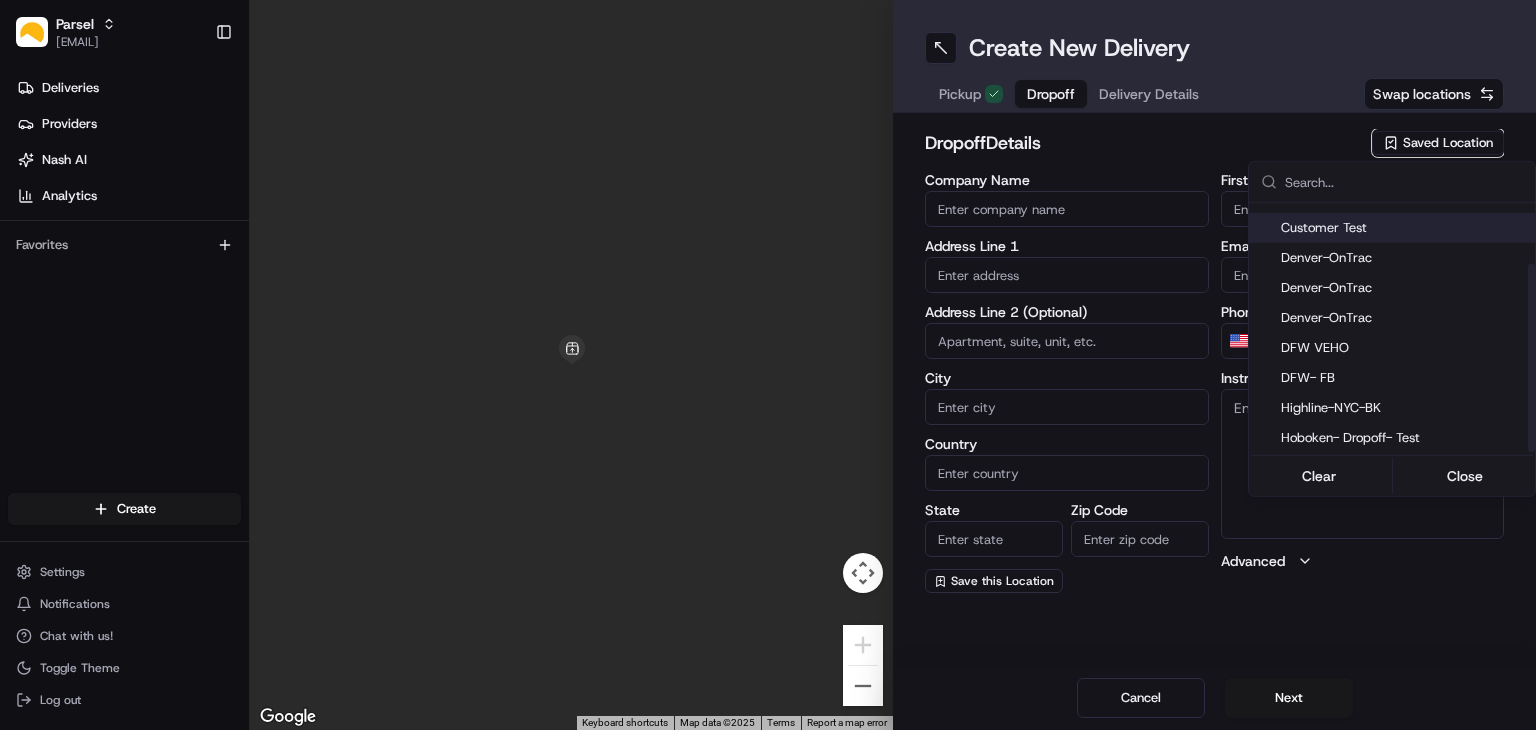 drag, startPoint x: 1529, startPoint y: 293, endPoint x: 1535, endPoint y: 394, distance: 101.17806 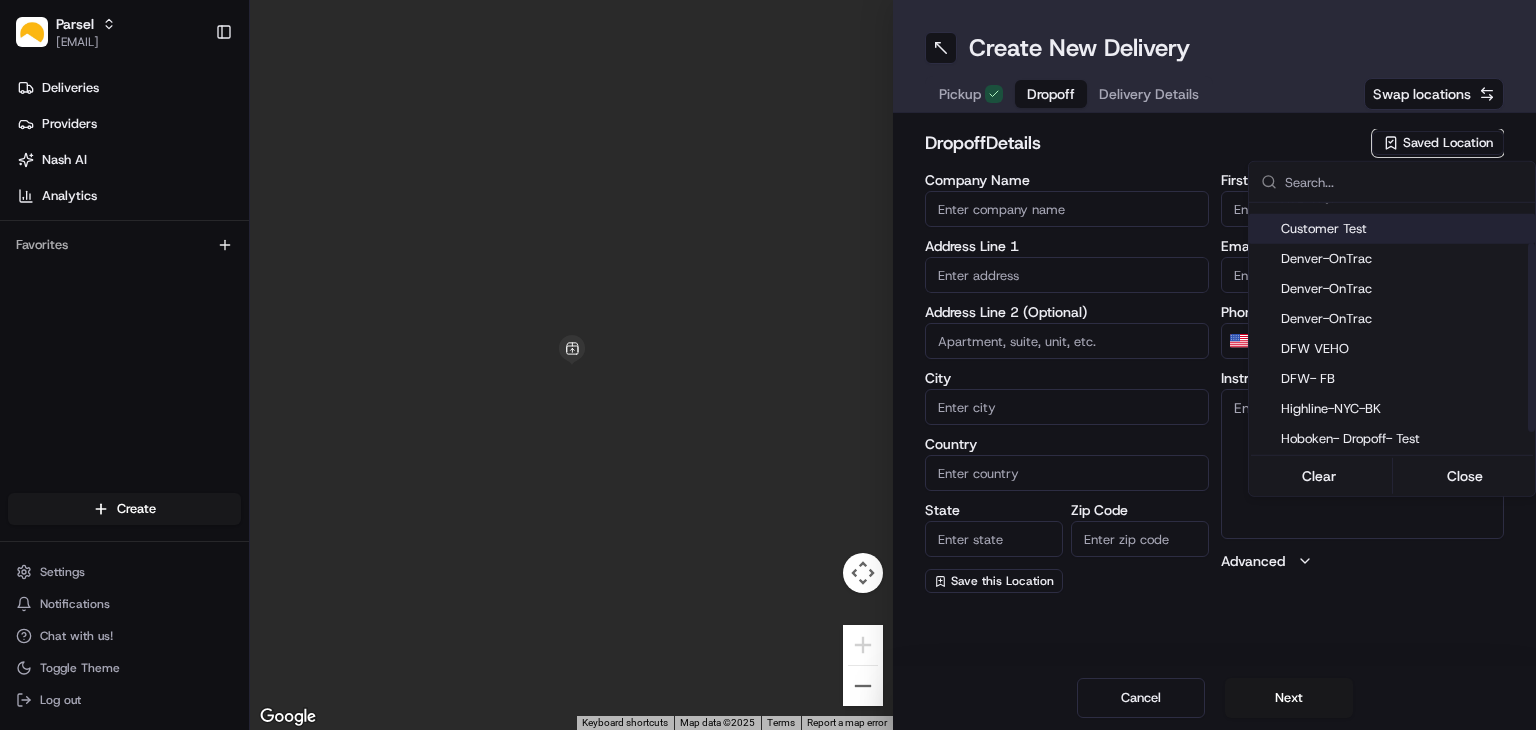 scroll, scrollTop: 80, scrollLeft: 0, axis: vertical 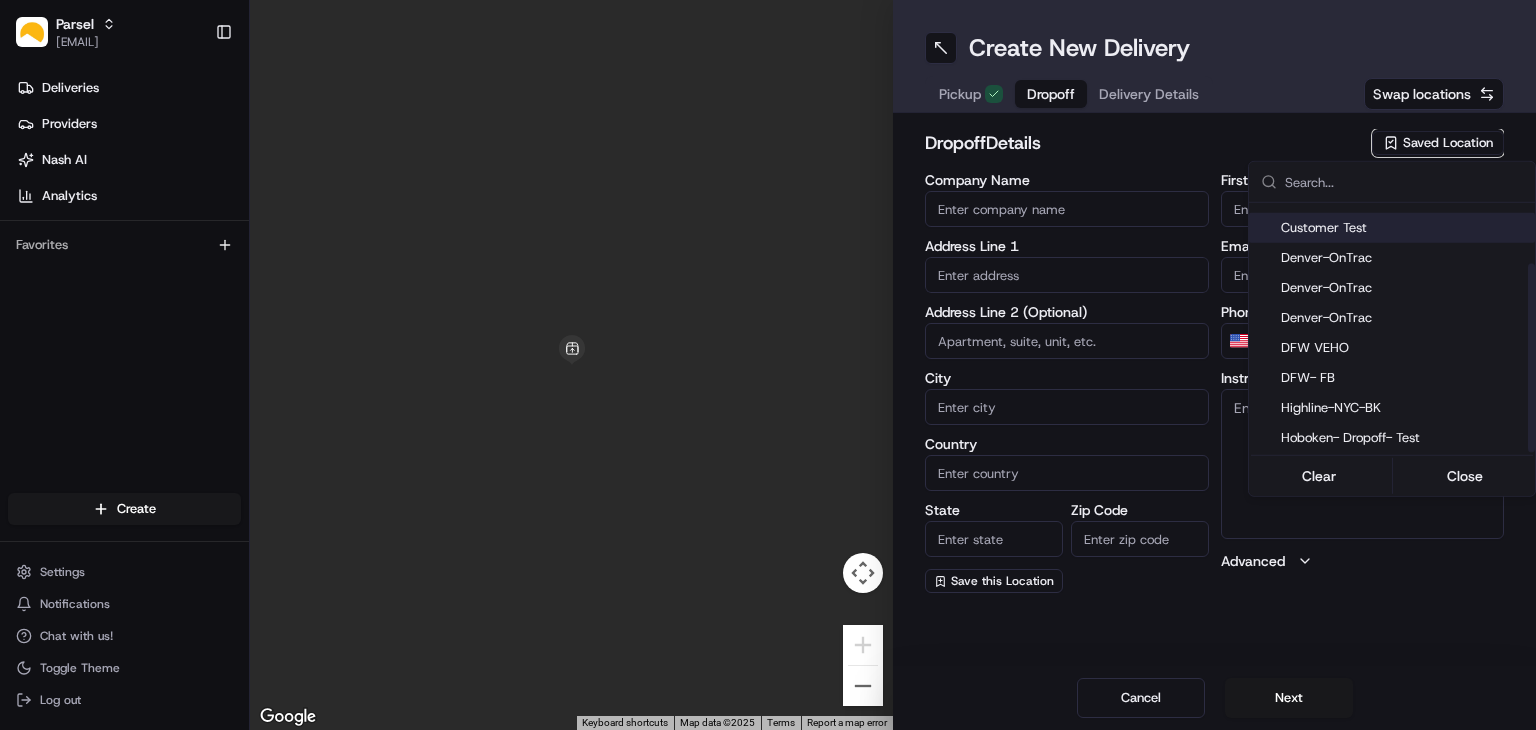 drag, startPoint x: 1533, startPoint y: 301, endPoint x: 1535, endPoint y: 361, distance: 60.033325 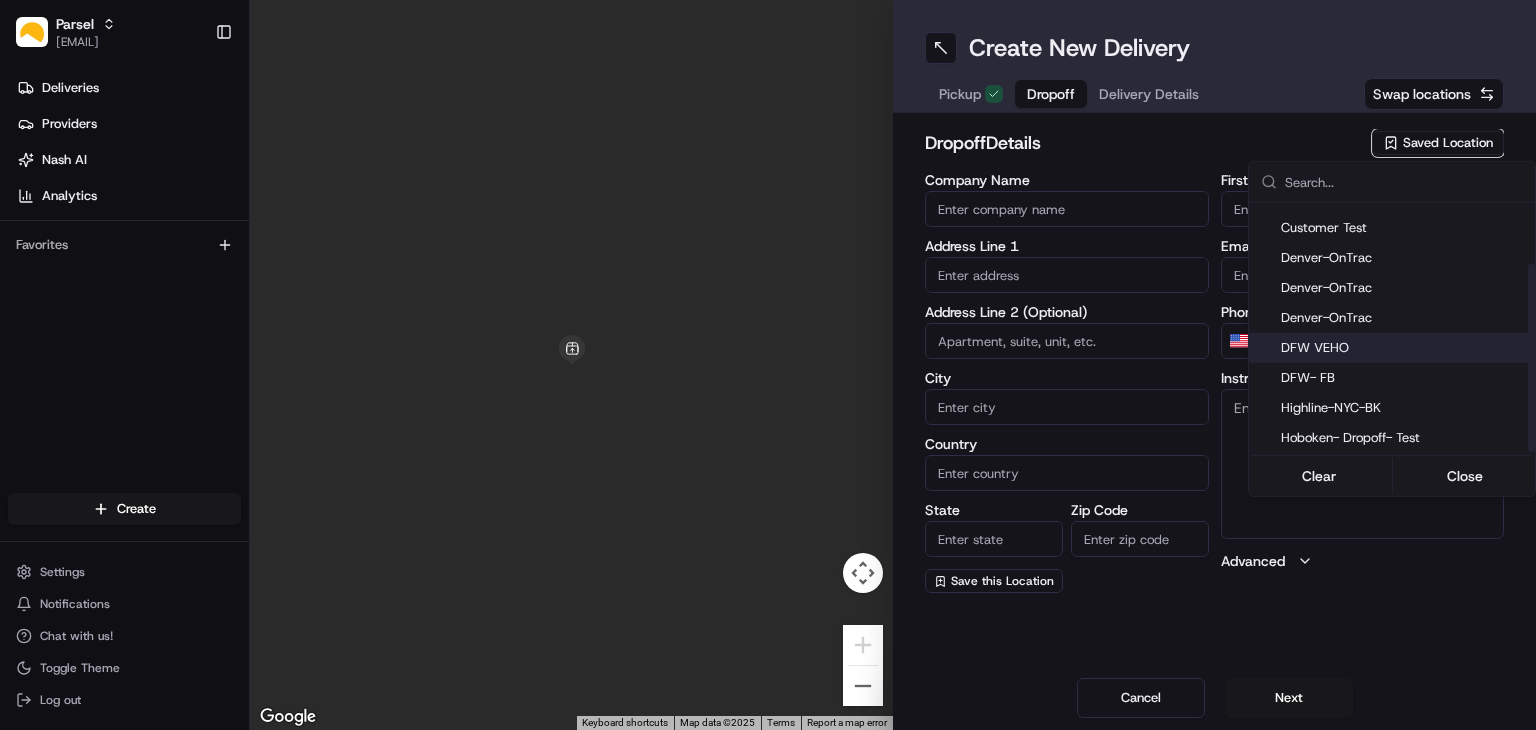 click on "DFW VEHO" at bounding box center (1404, 348) 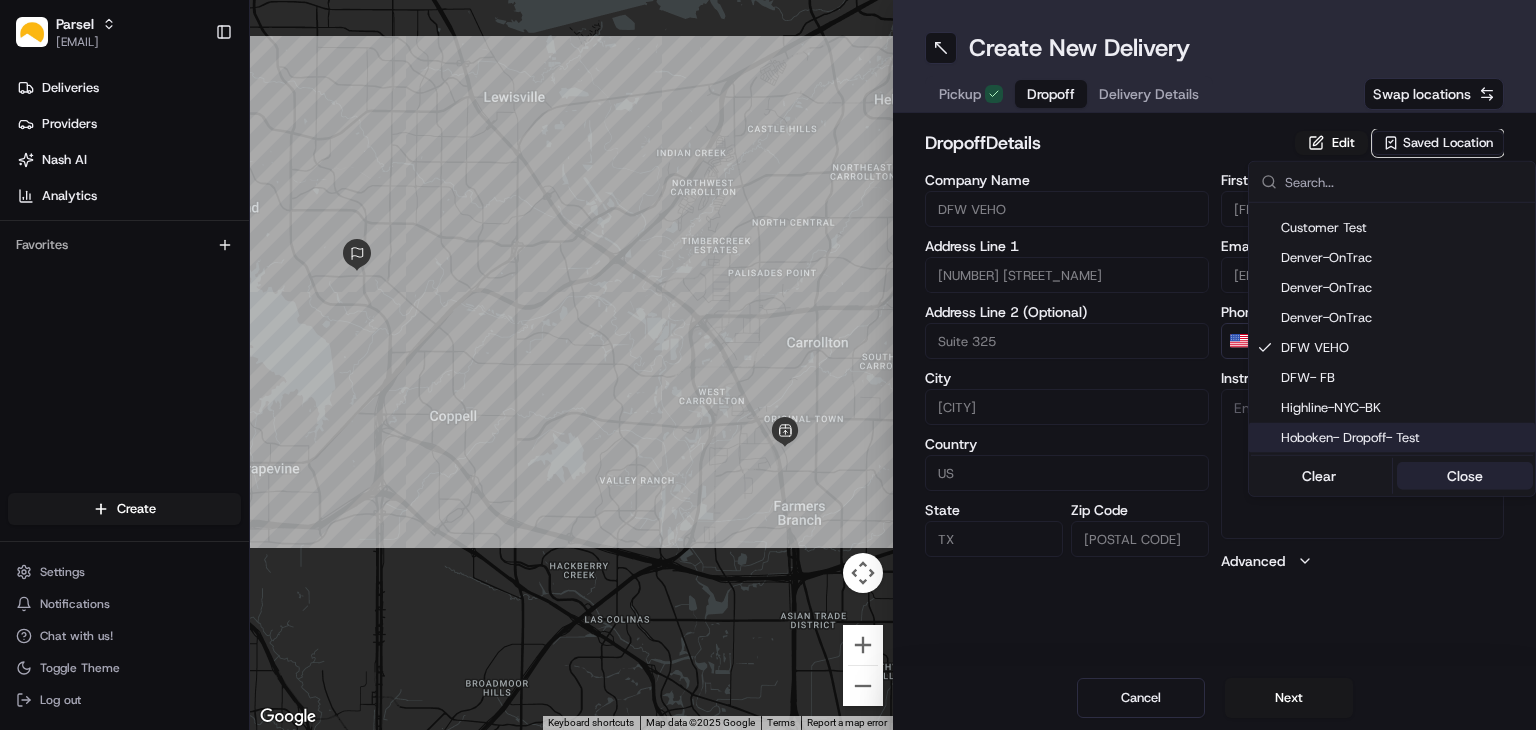 click on "Clear Close" at bounding box center [1392, 476] 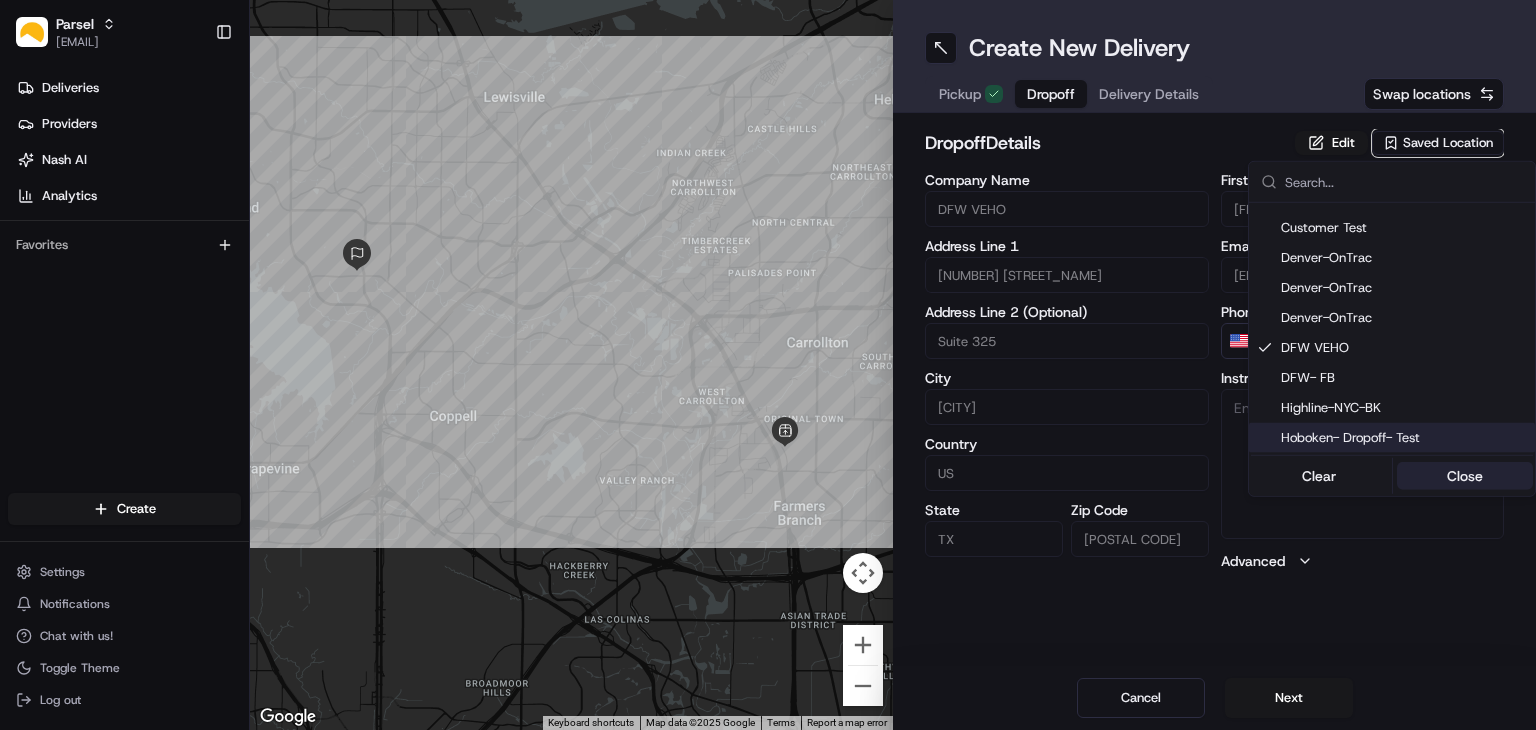 click on "Close" at bounding box center [1465, 476] 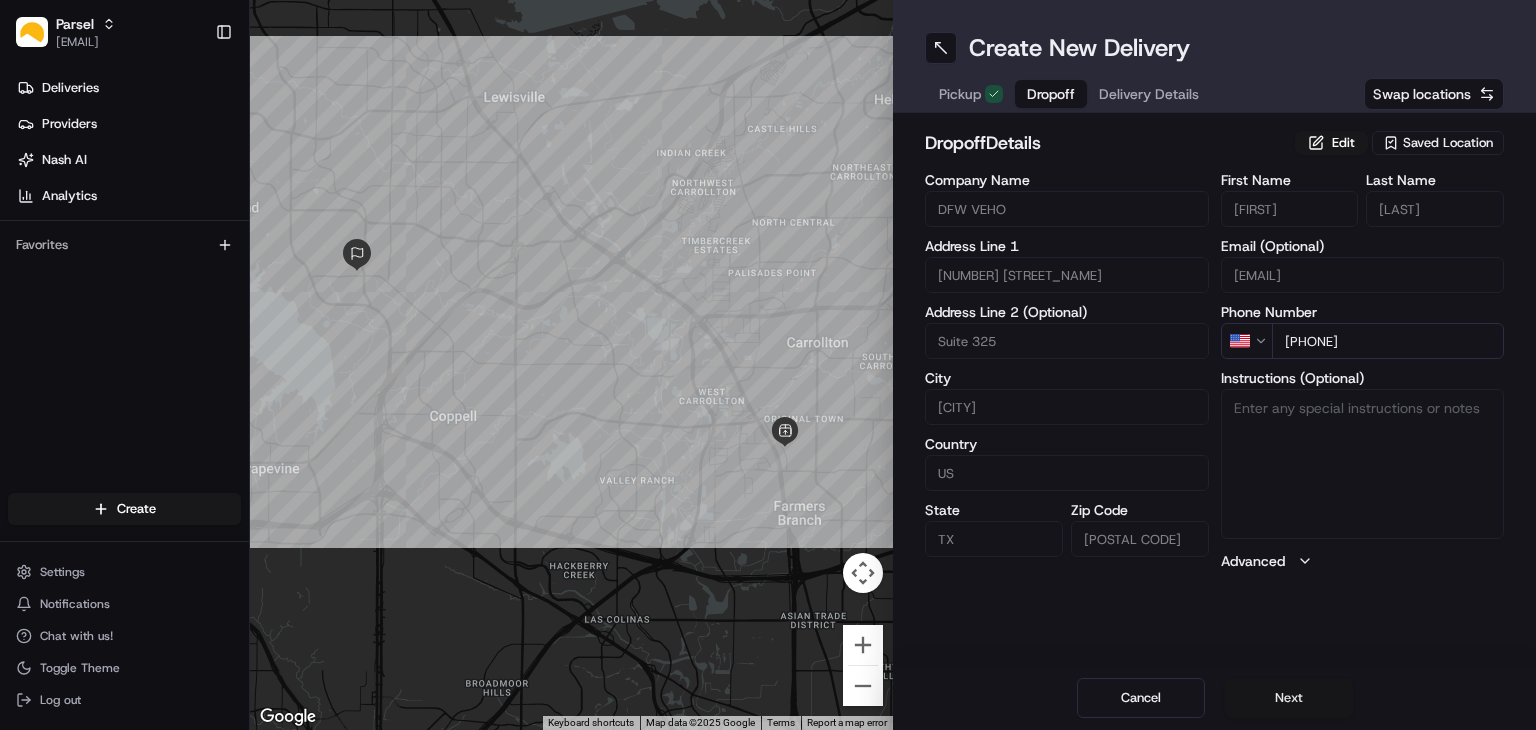 click on "Next" at bounding box center (1289, 698) 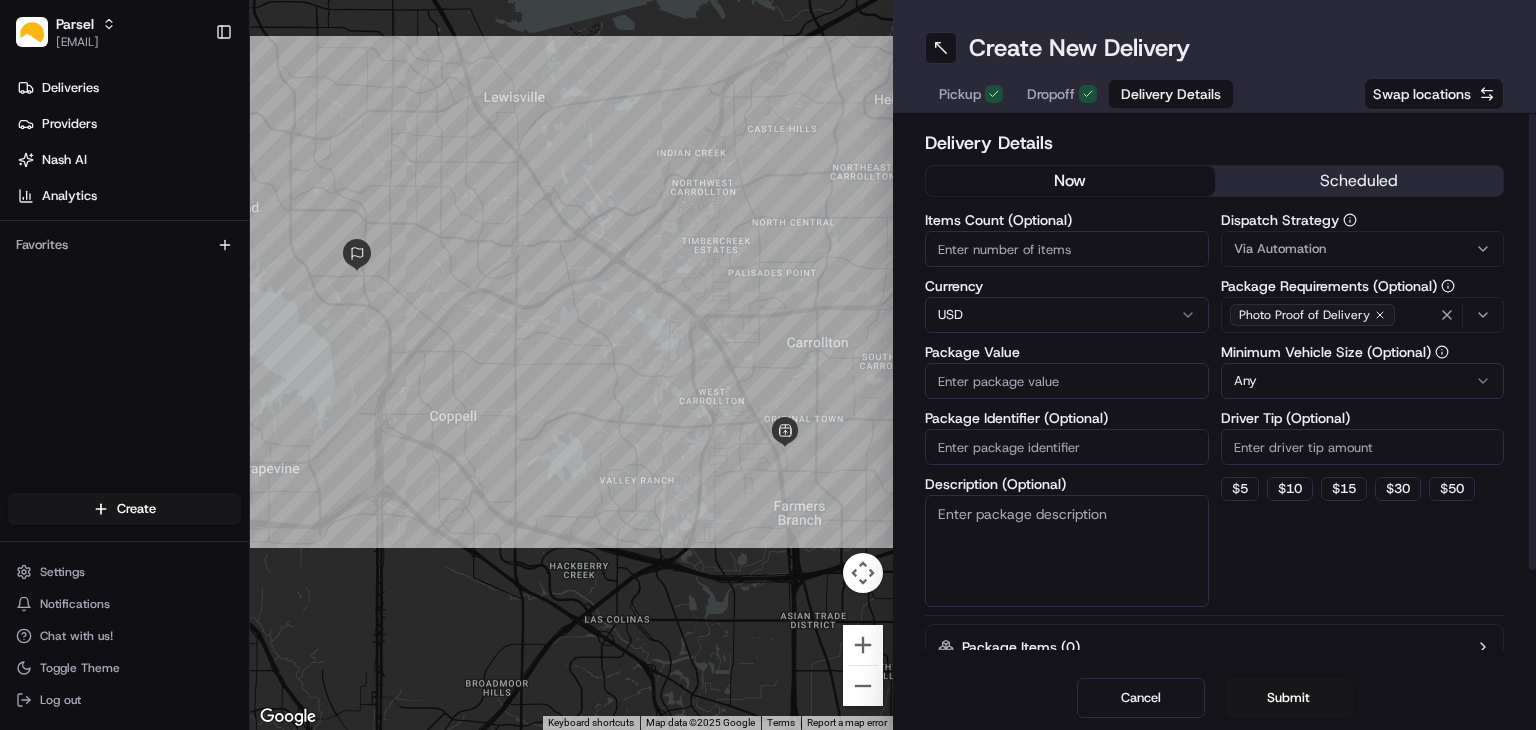 click on "Items Count (Optional)" at bounding box center (1067, 249) 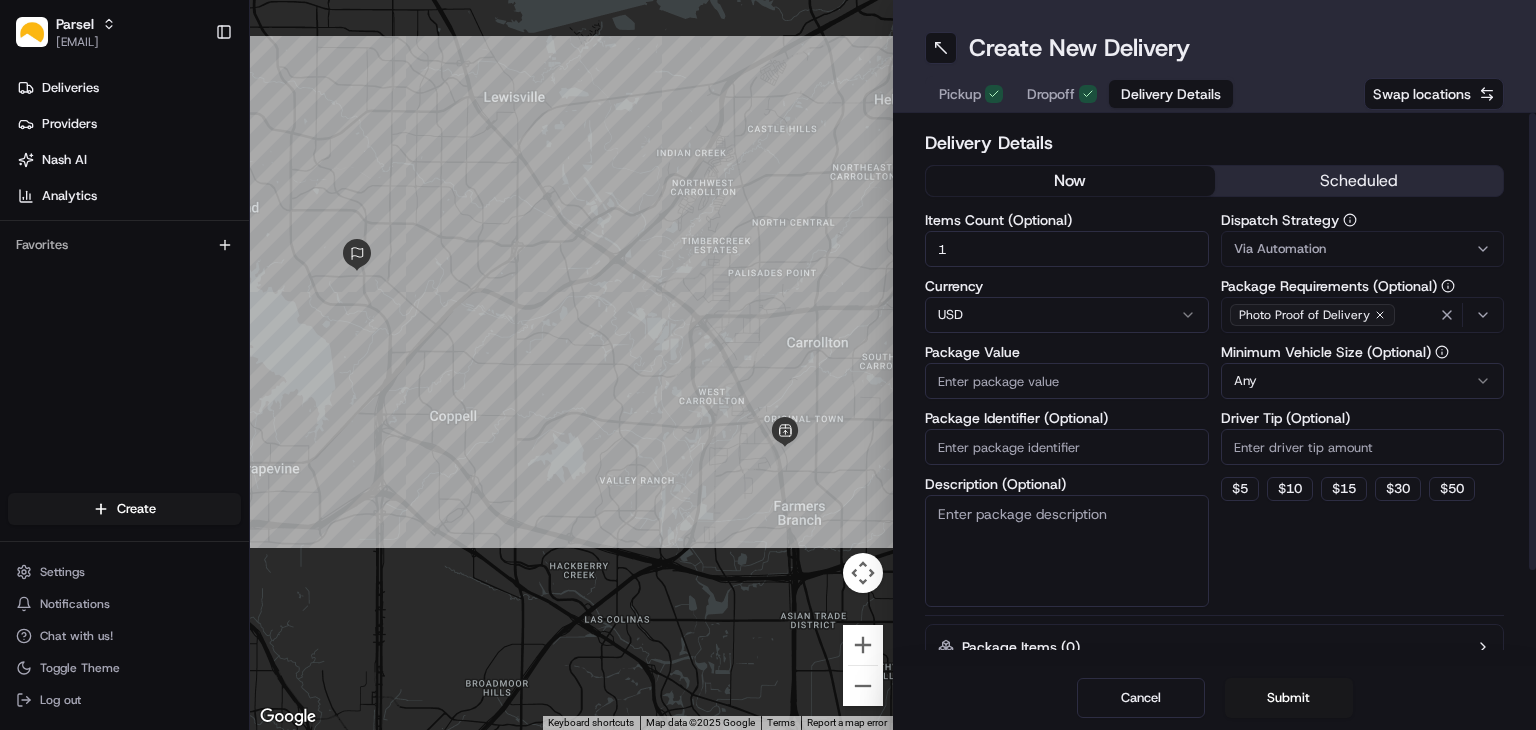 type on "10" 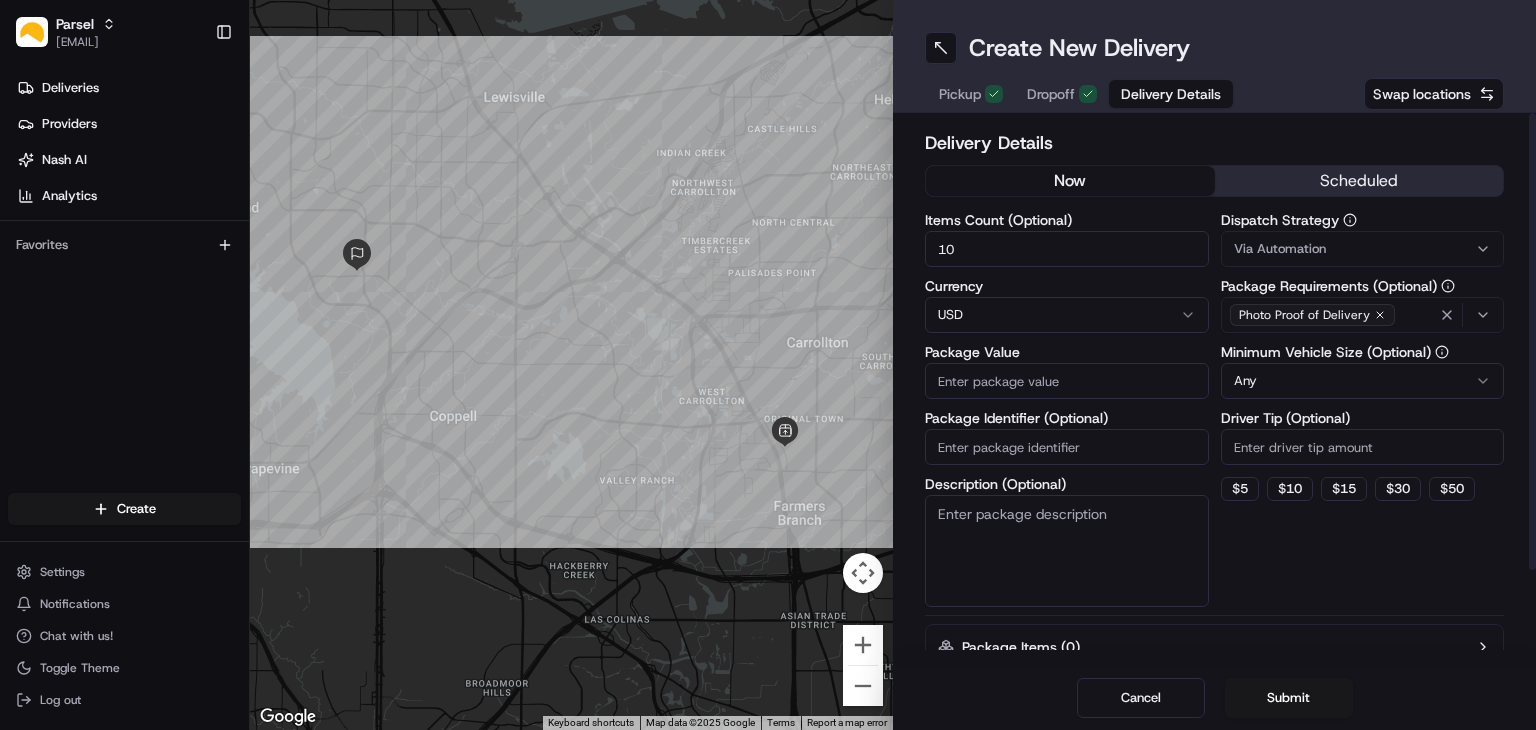 type 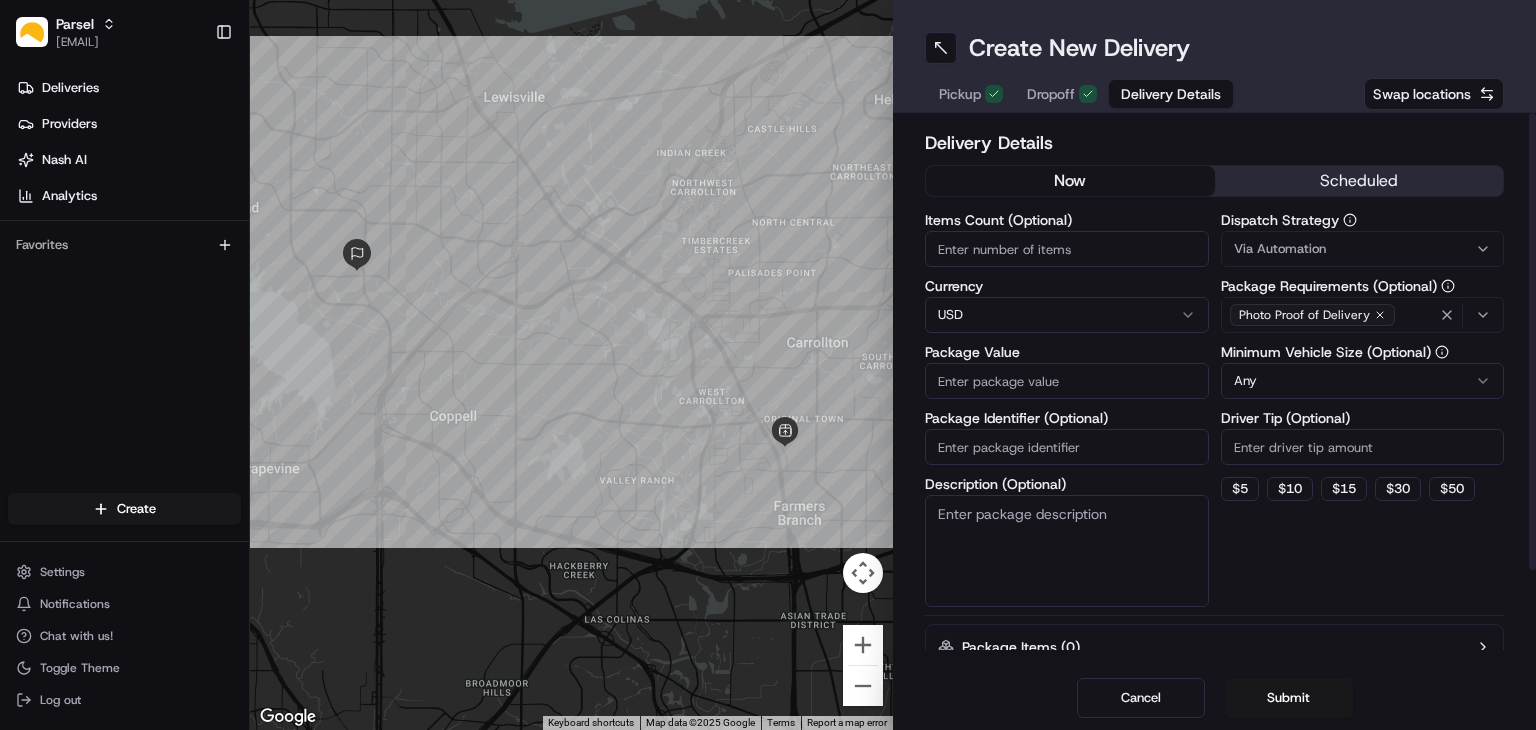 click on "Package Value" at bounding box center (1067, 381) 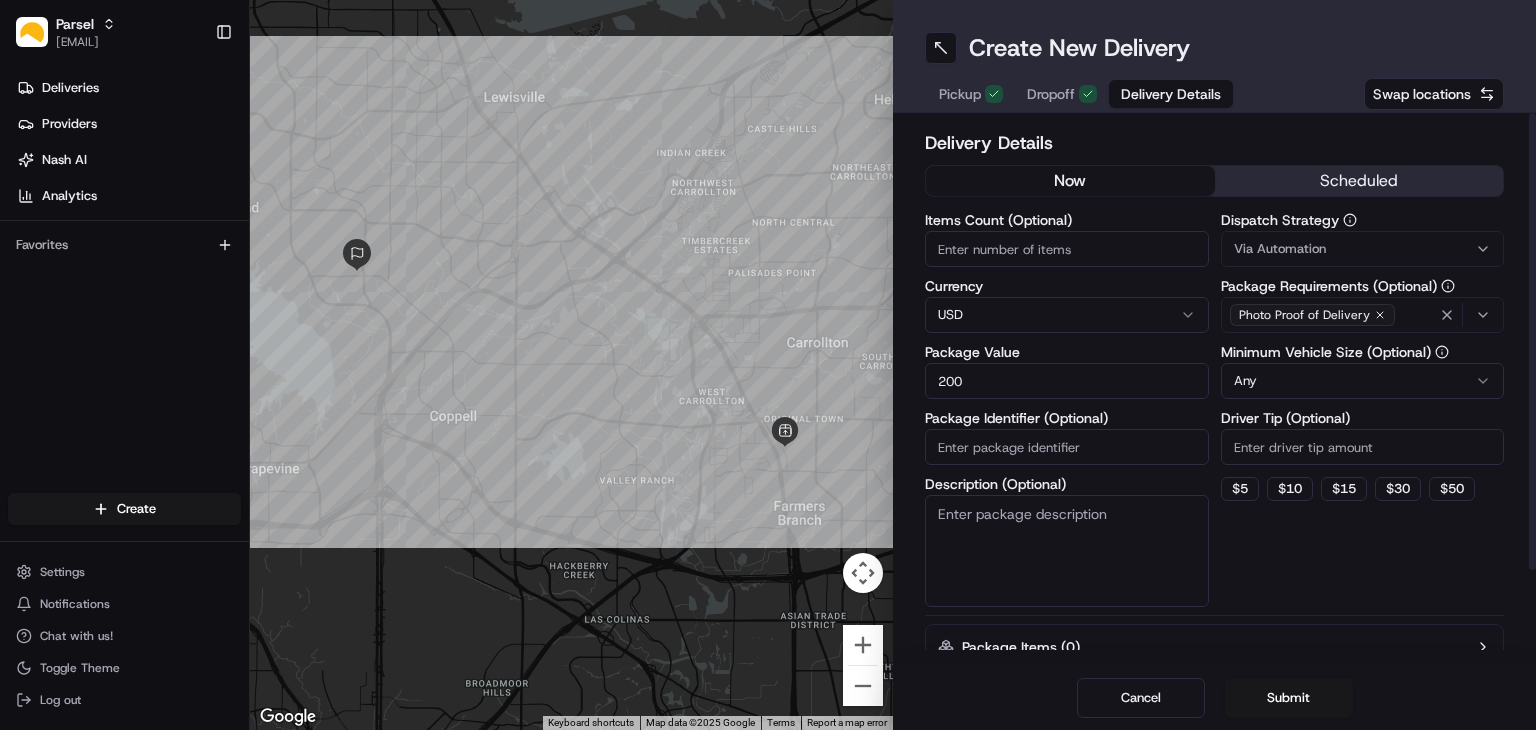 type on "200" 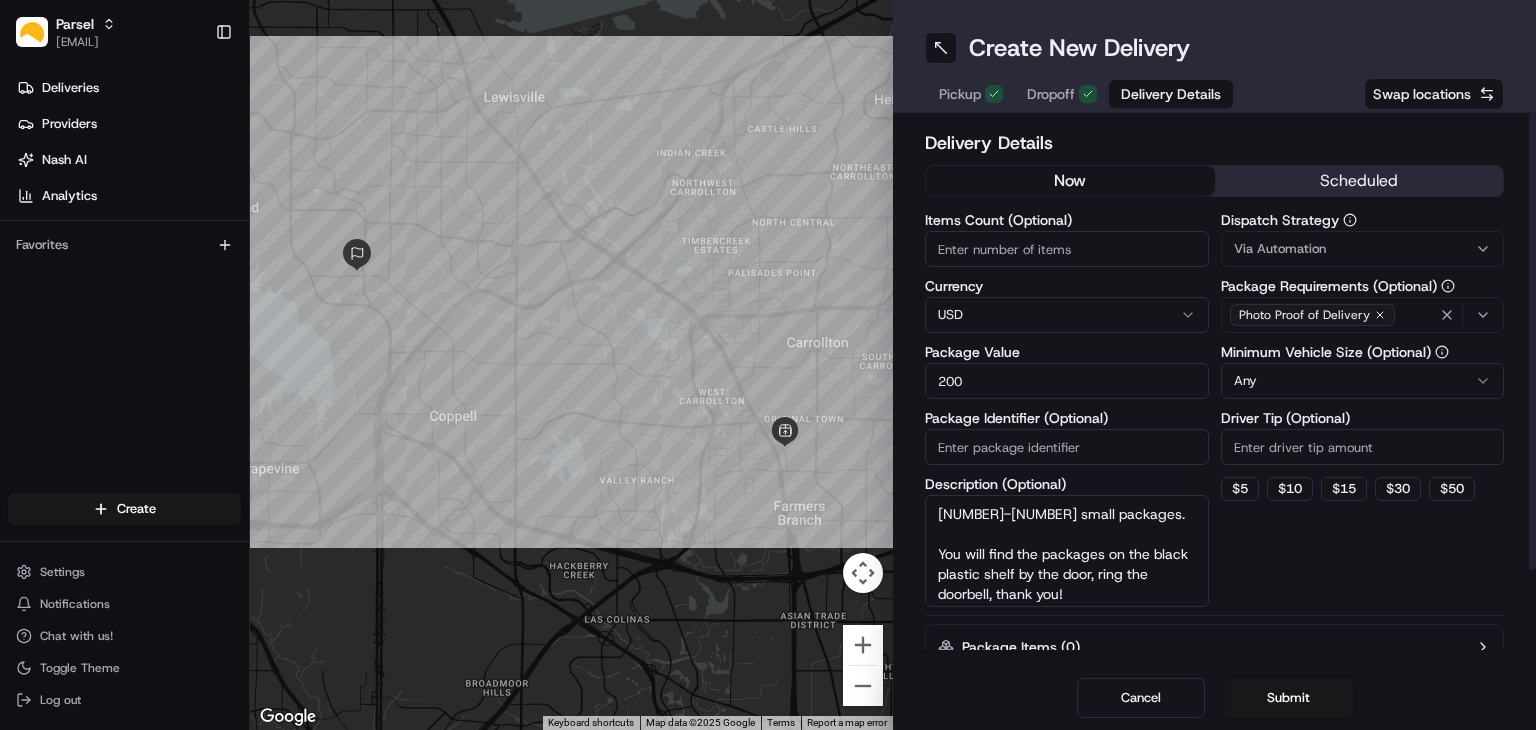 click on "[NUMBER]-[NUMBER] small packages.
You will find the packages on the black plastic shelf by the door, ring the doorbell, thank you!" at bounding box center [1067, 551] 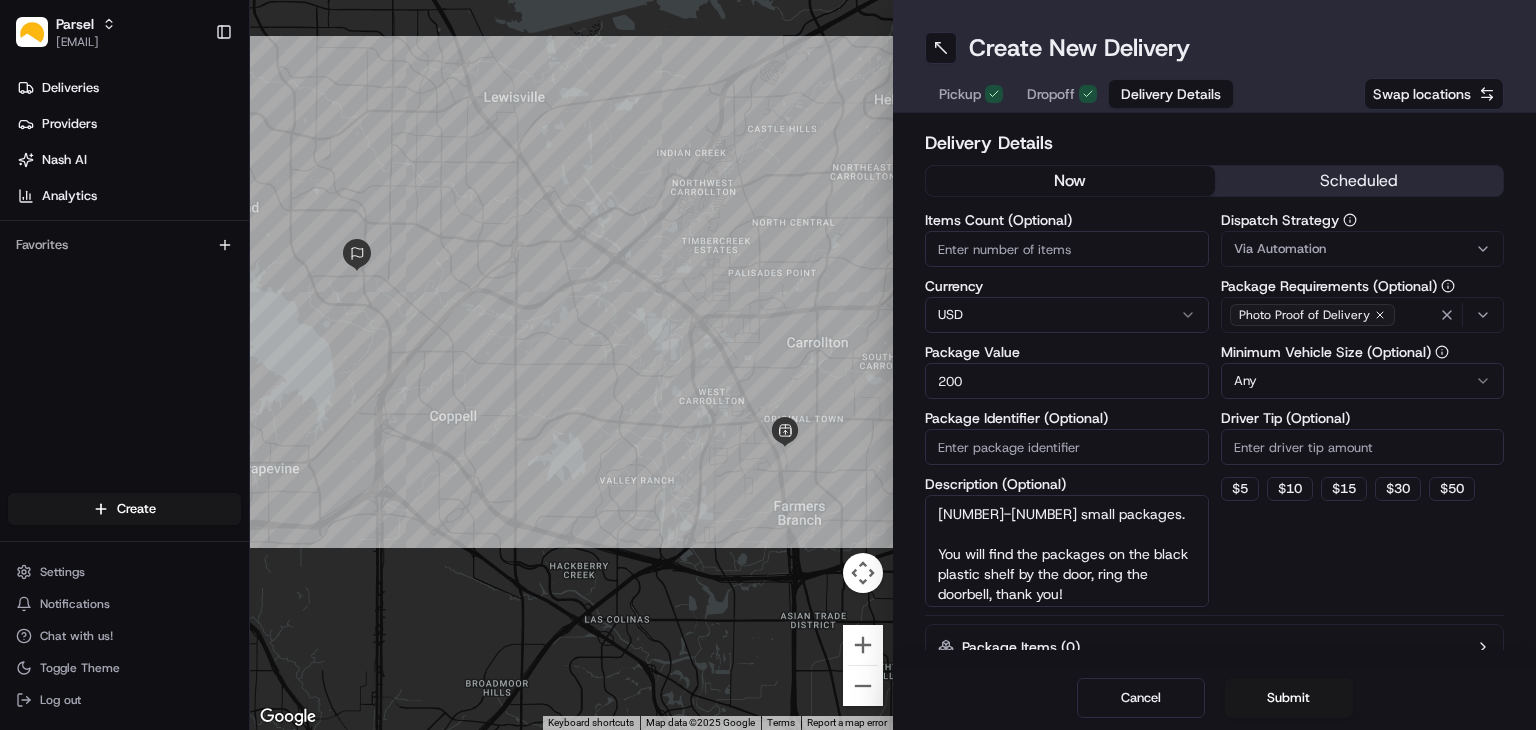 type on "[NUMBER]-[NUMBER] small packages.
You will find the packages on the black plastic shelf by the door, ring the doorbell, thank you!" 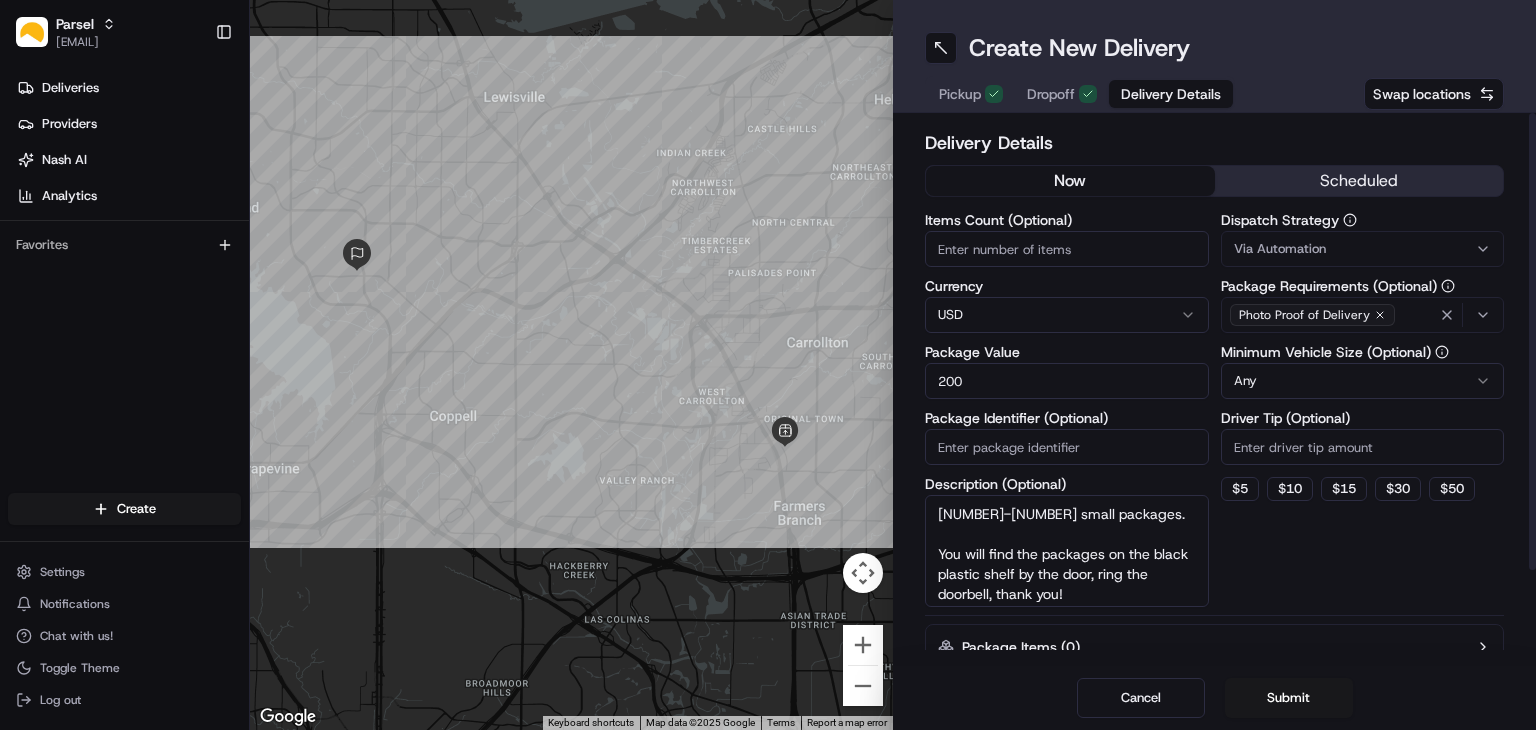 click on "Dispatch Strategy Via Automation Package Requirements (Optional) Photo Proof of Delivery Minimum Vehicle Size (Optional) Any Driver Tip (Optional) $ 5 $ 10 $ 15 $ 30 $ 50" at bounding box center [1363, 410] 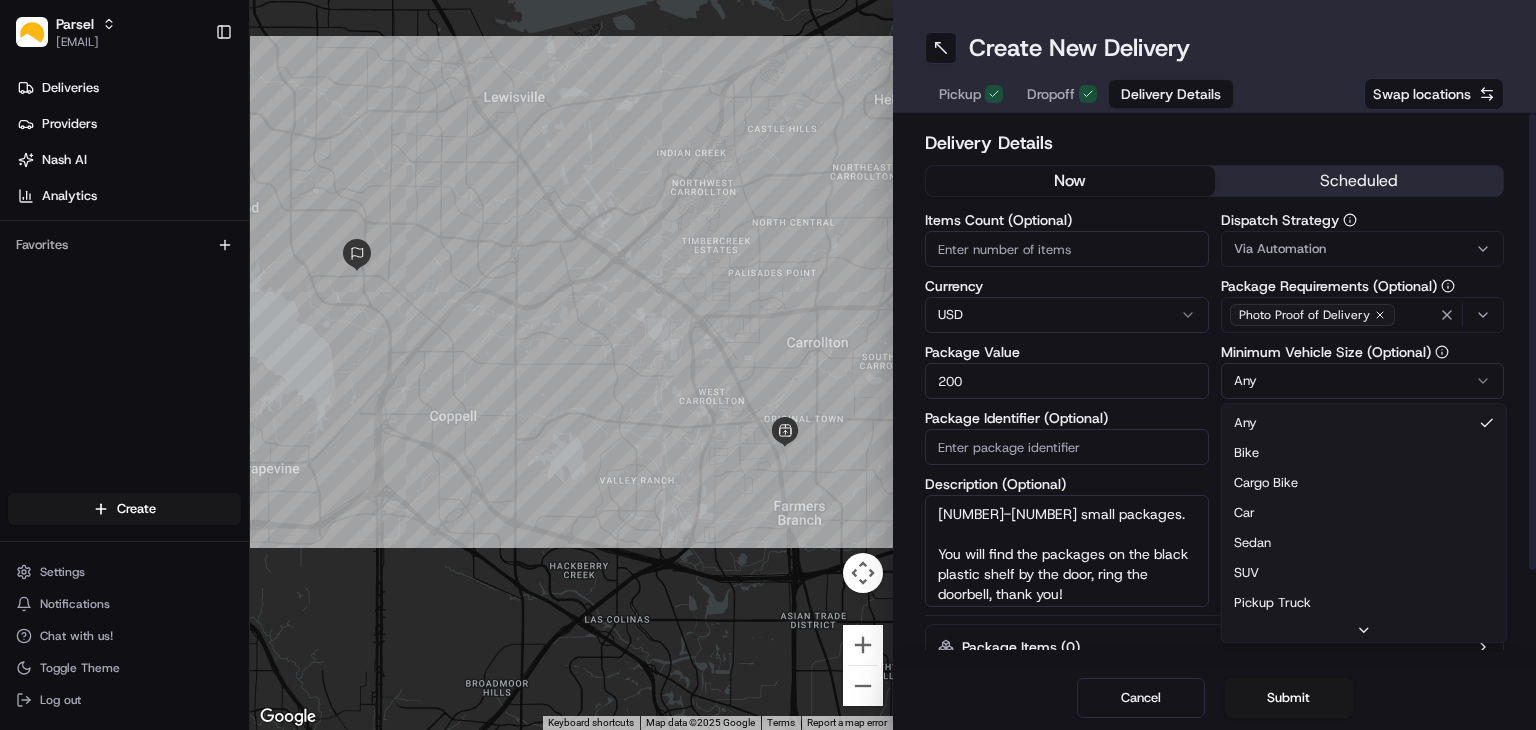 click on "Parsel [EMAIL] Toggle Sidebar Deliveries Providers Nash AI Analytics Favorites Main Menu Members & Organization Organization Users Roles Preferences Customization Tracking Orchestration Automations Dispatch Strategy Locations Pickup Locations Dropoff Locations Billing Billing Refund Requests Integrations Notification Triggers Webhooks API Keys Request Logs Create Settings Notifications Chat with us! Toggle Theme Log out ← Move left → Move right ↑ Move up ↓ Move down + Zoom in - Zoom out Home Jump left by 75% End Jump right by 75% Page Up Jump up by 75% Page Down Jump down by 75% Keyboard shortcuts Map Data Map data ©2025 Google Map data ©2025 Google 2 km Click to toggle between metric and imperial units Terms Report a map error Create New Delivery Pickup Dropoff Delivery Details Swap locations Delivery Details now scheduled Items Count (Optional) Currency USD Package Value 200 Package Identifier (Optional) Description (Optional) Dispatch Strategy Via Automation $" at bounding box center (768, 365) 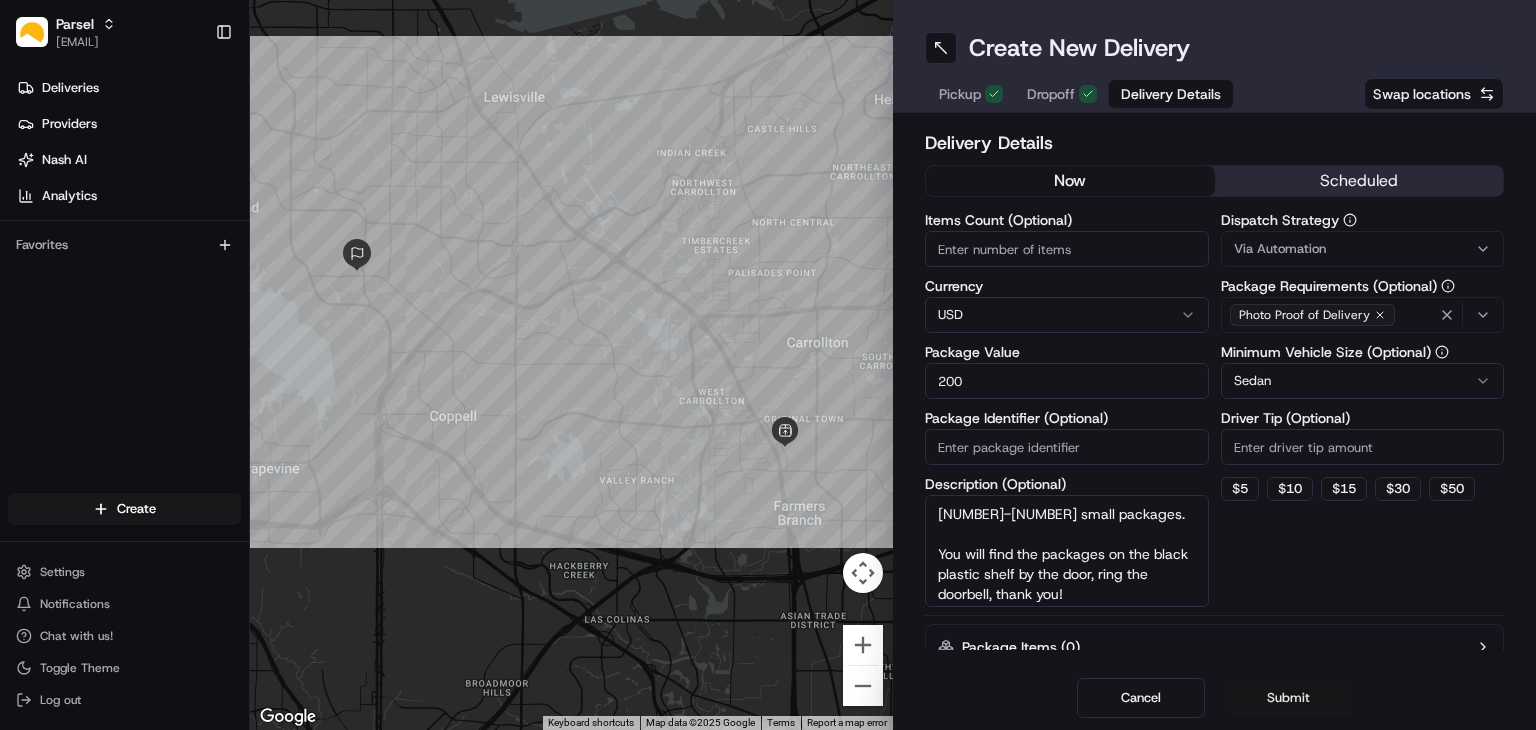 click on "Submit" at bounding box center [1289, 698] 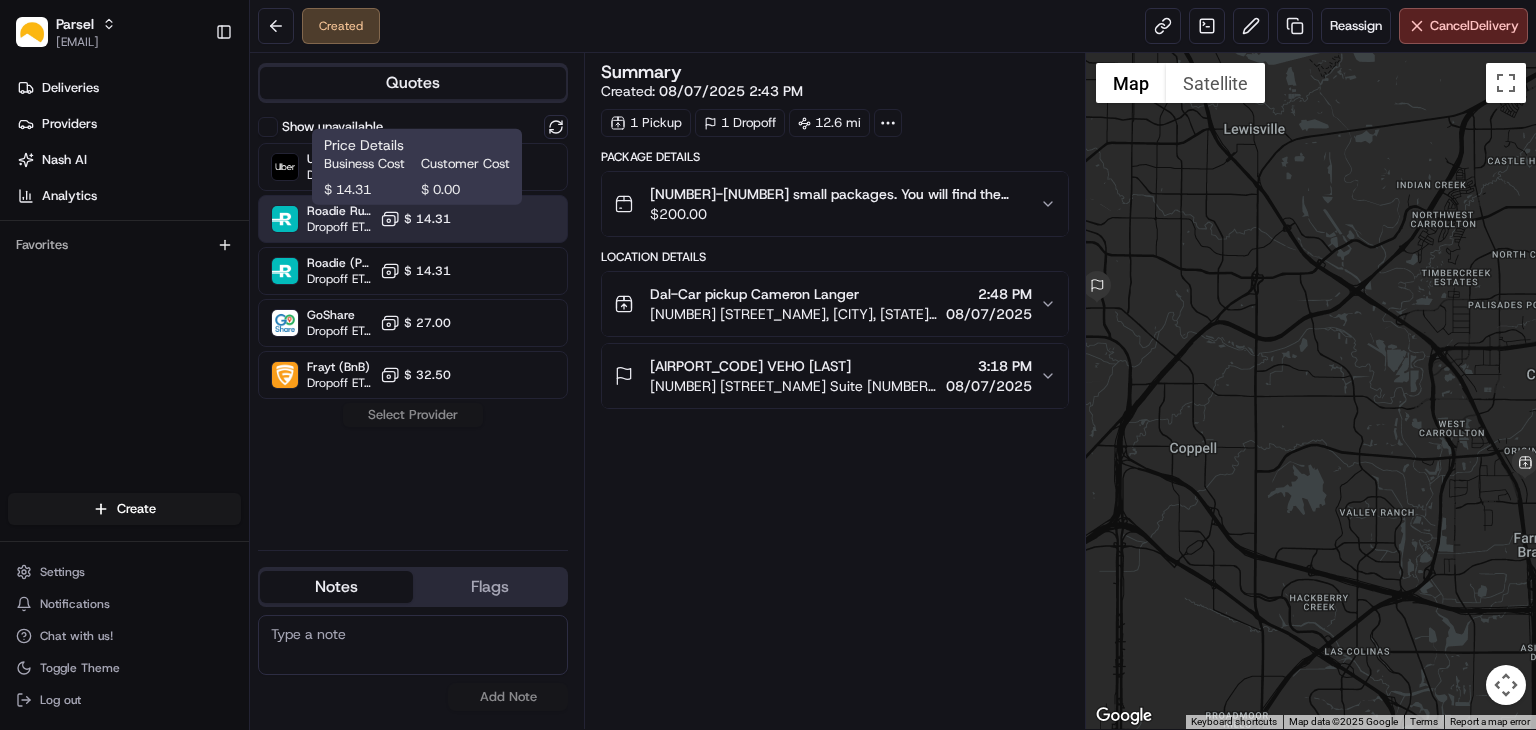 click on "$   14.31" at bounding box center [427, 219] 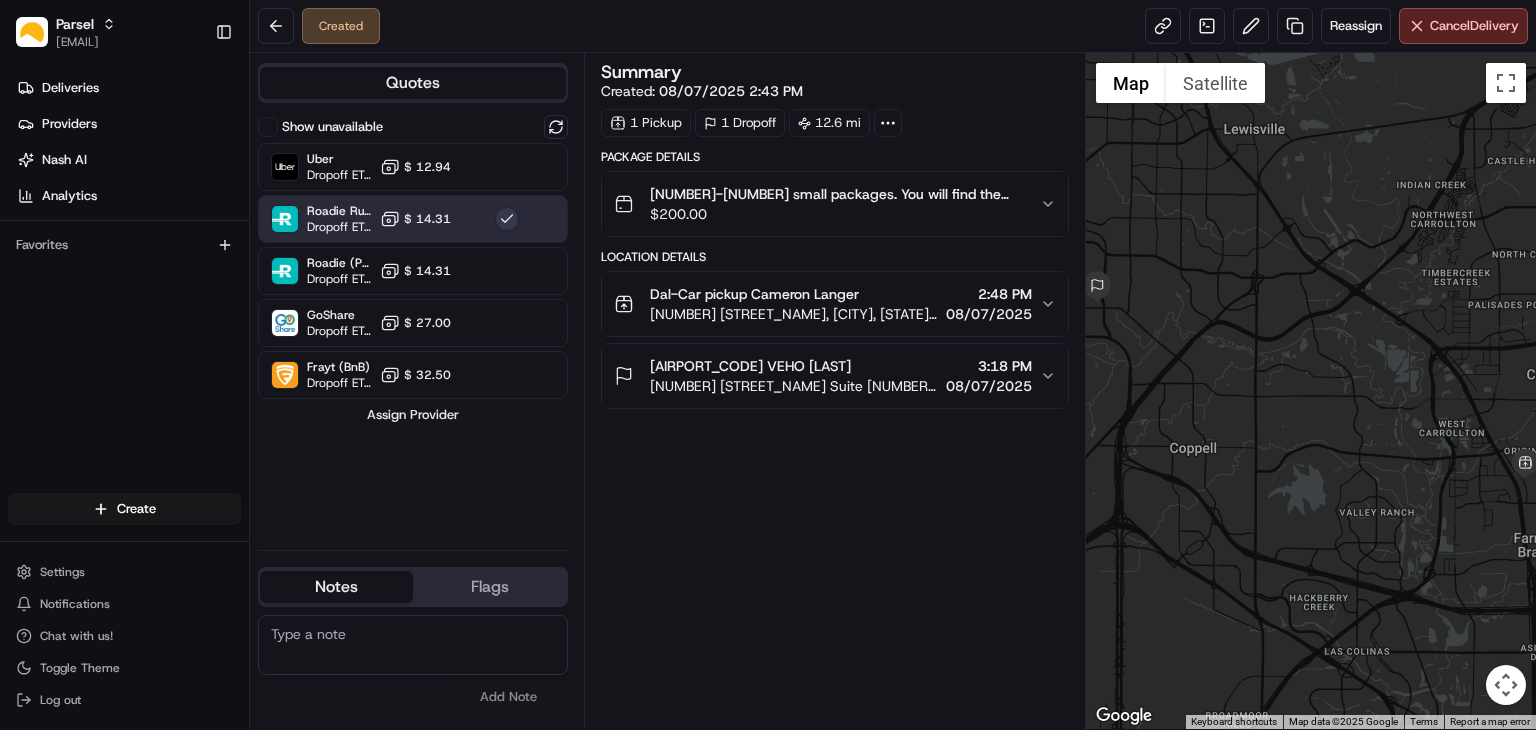 click on "Assign Provider" at bounding box center (413, 415) 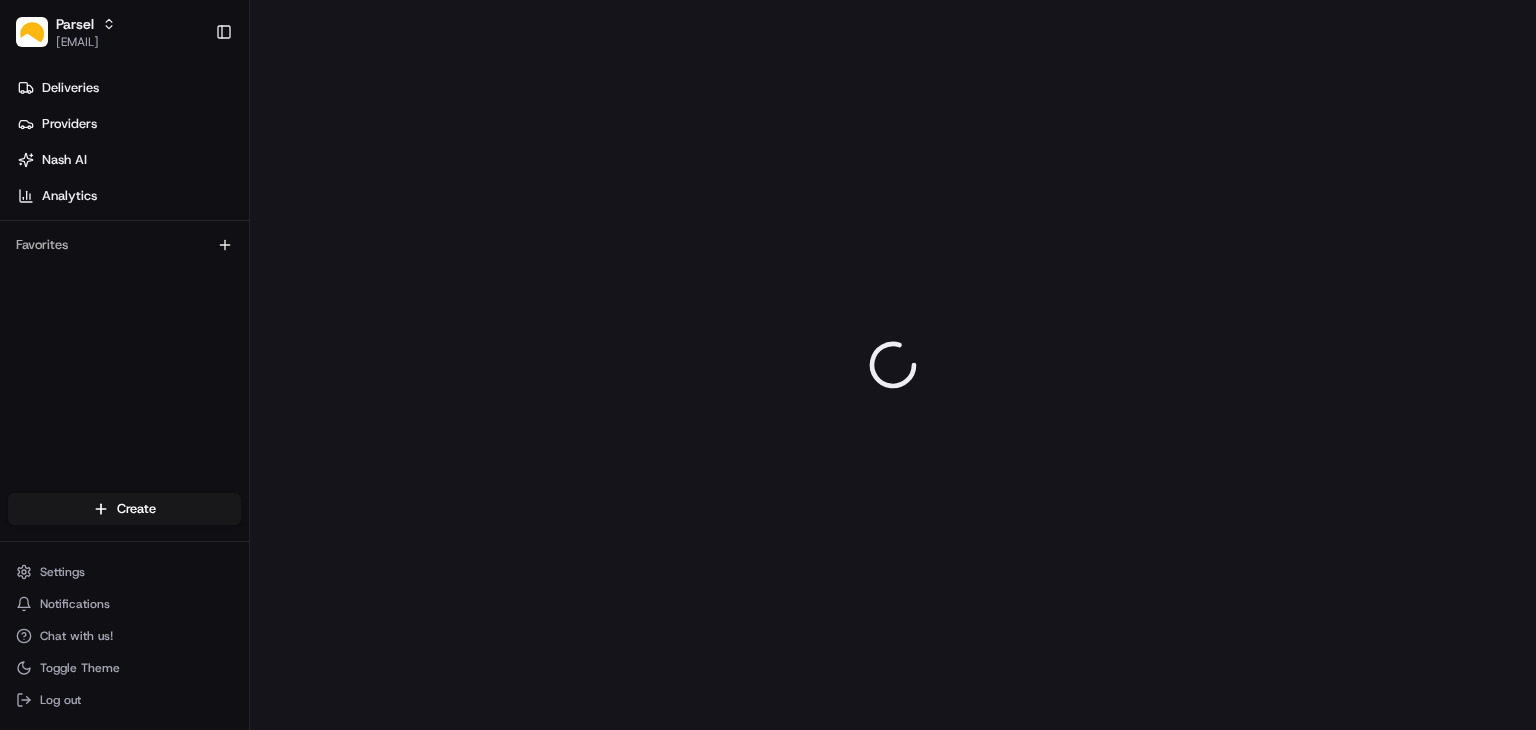 scroll, scrollTop: 0, scrollLeft: 0, axis: both 